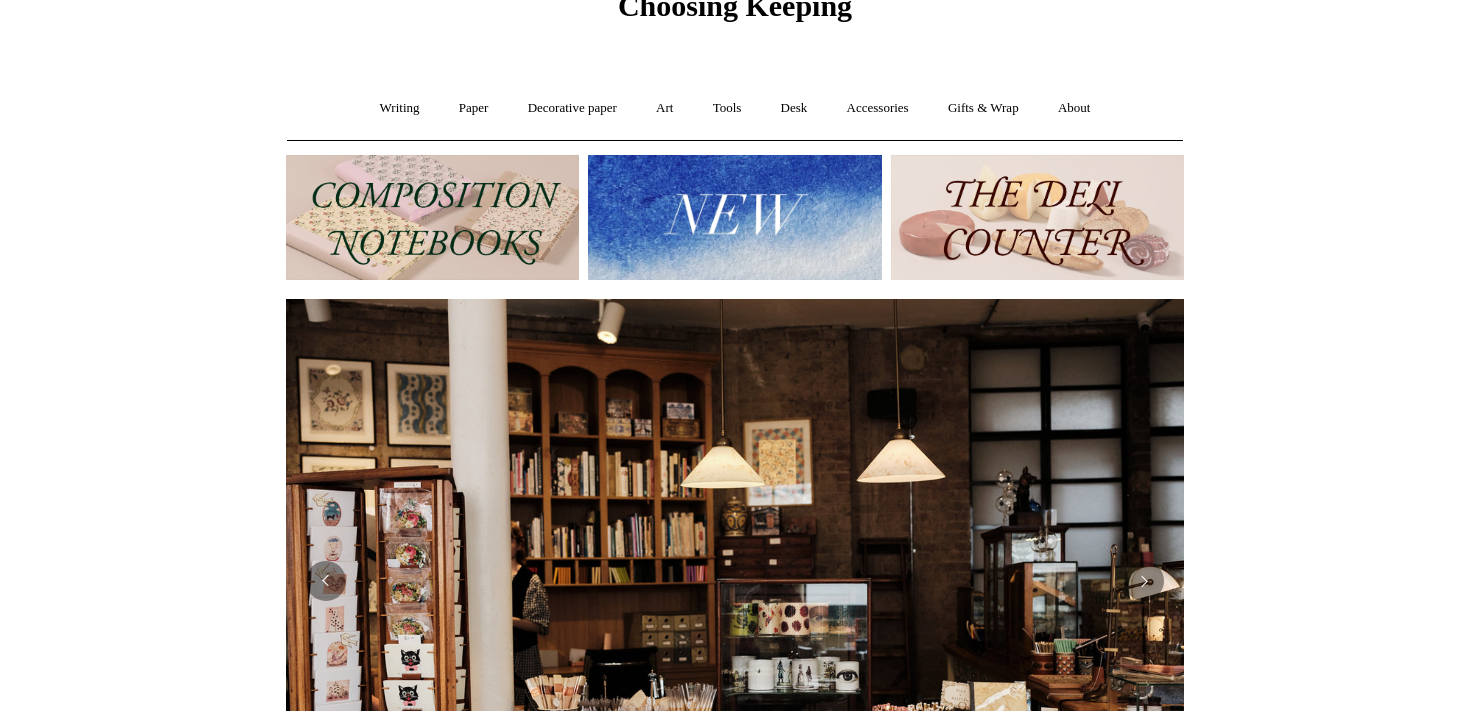 scroll, scrollTop: 289, scrollLeft: 0, axis: vertical 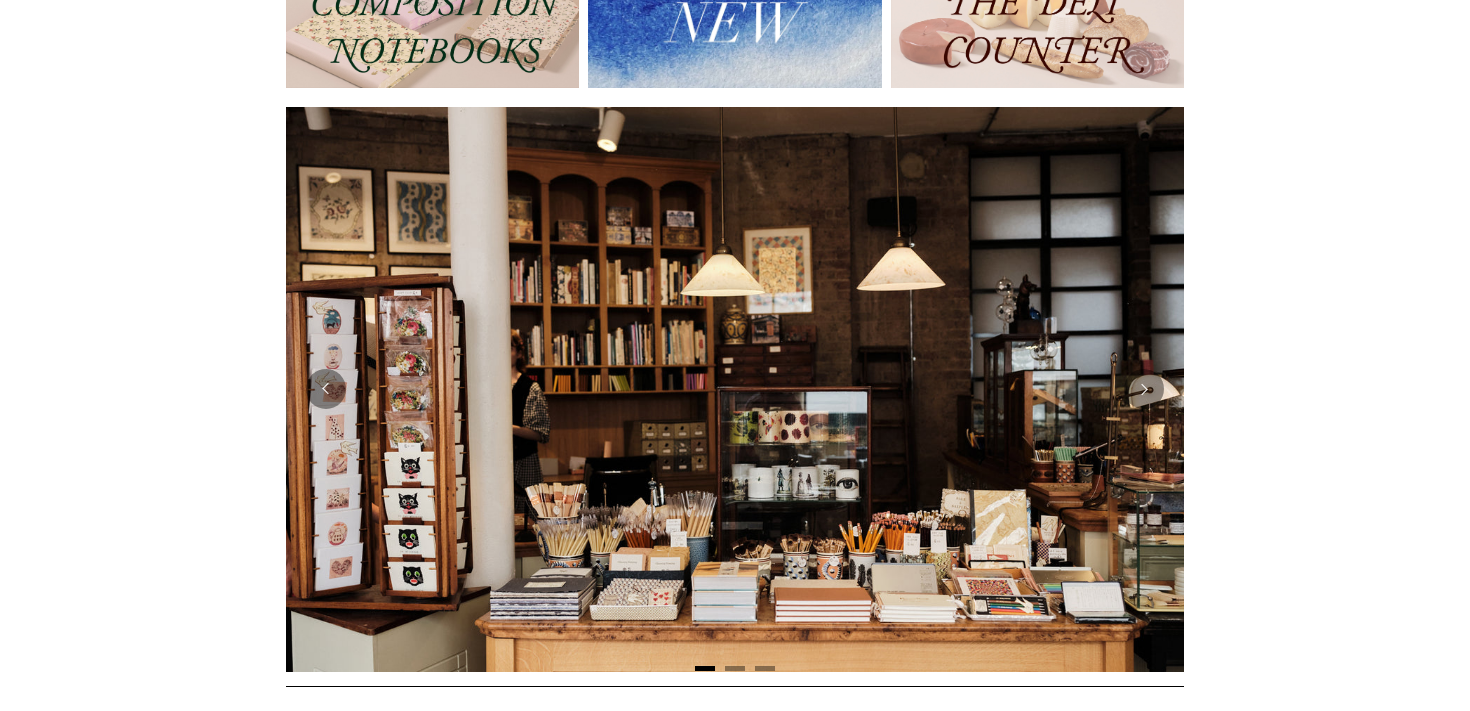 click at bounding box center (1037, 25) 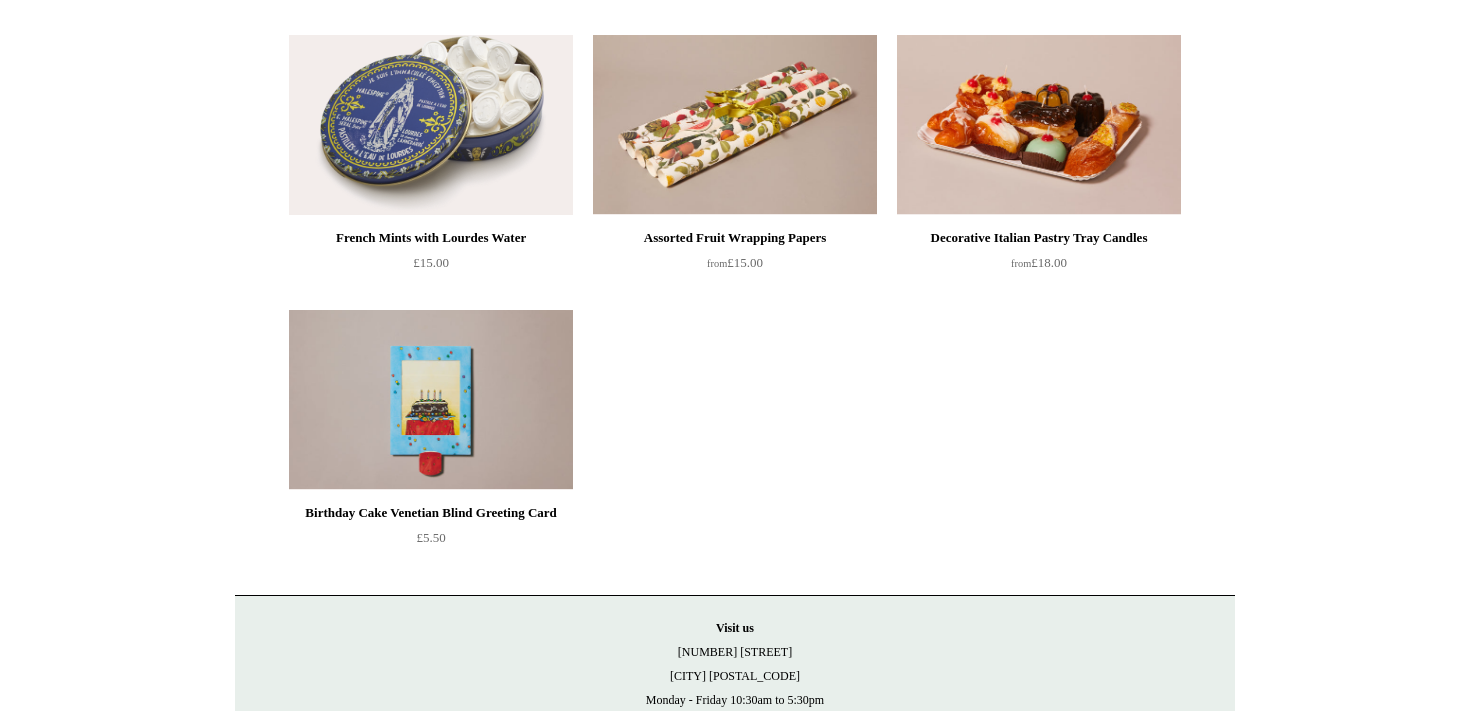 scroll, scrollTop: 1605, scrollLeft: 0, axis: vertical 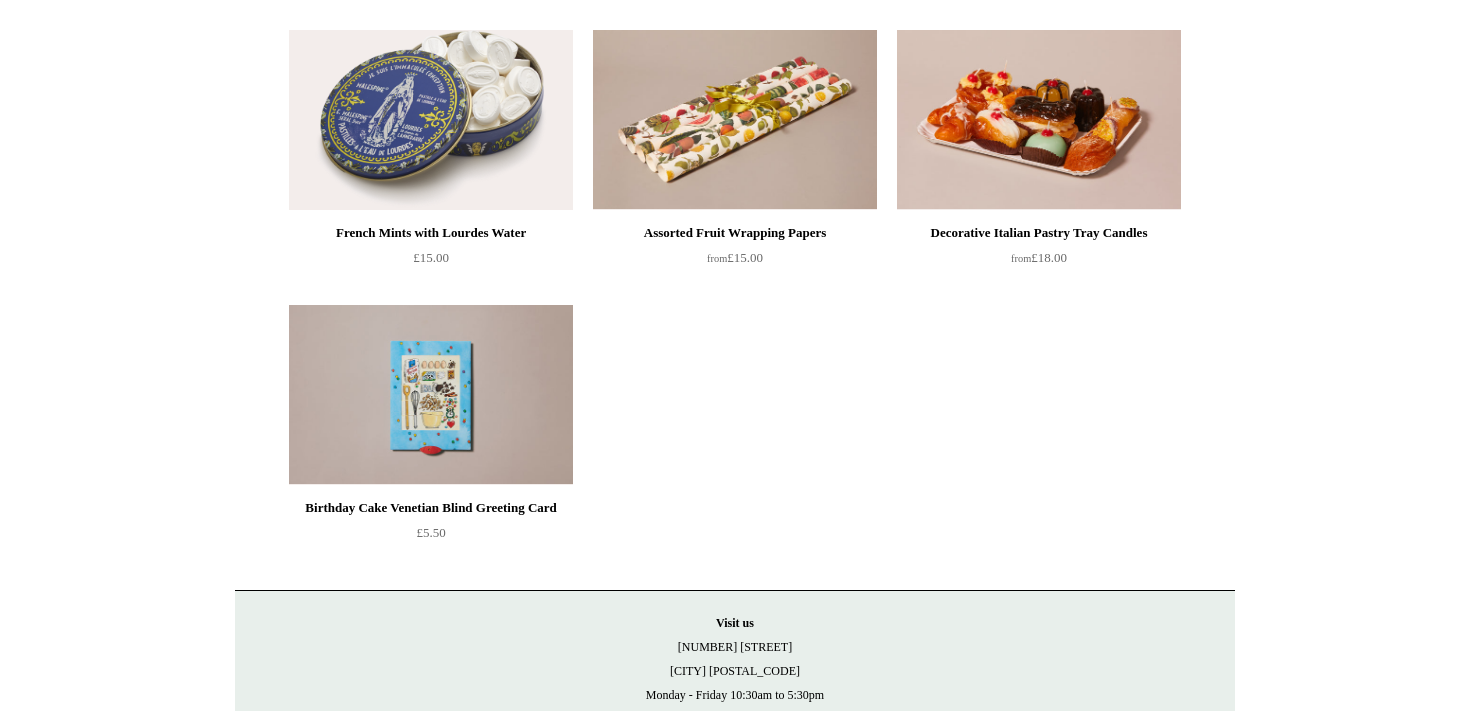 click at bounding box center [431, 395] 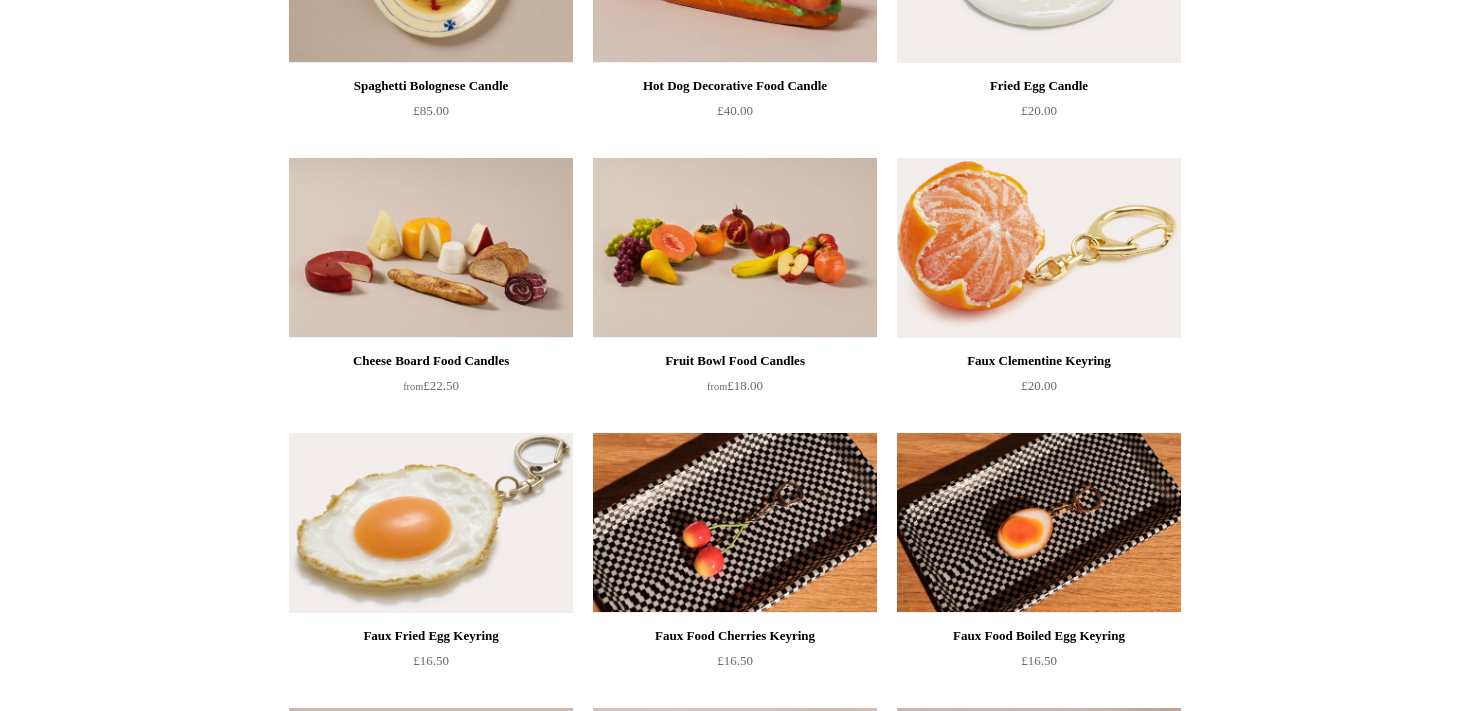 scroll, scrollTop: 376, scrollLeft: 0, axis: vertical 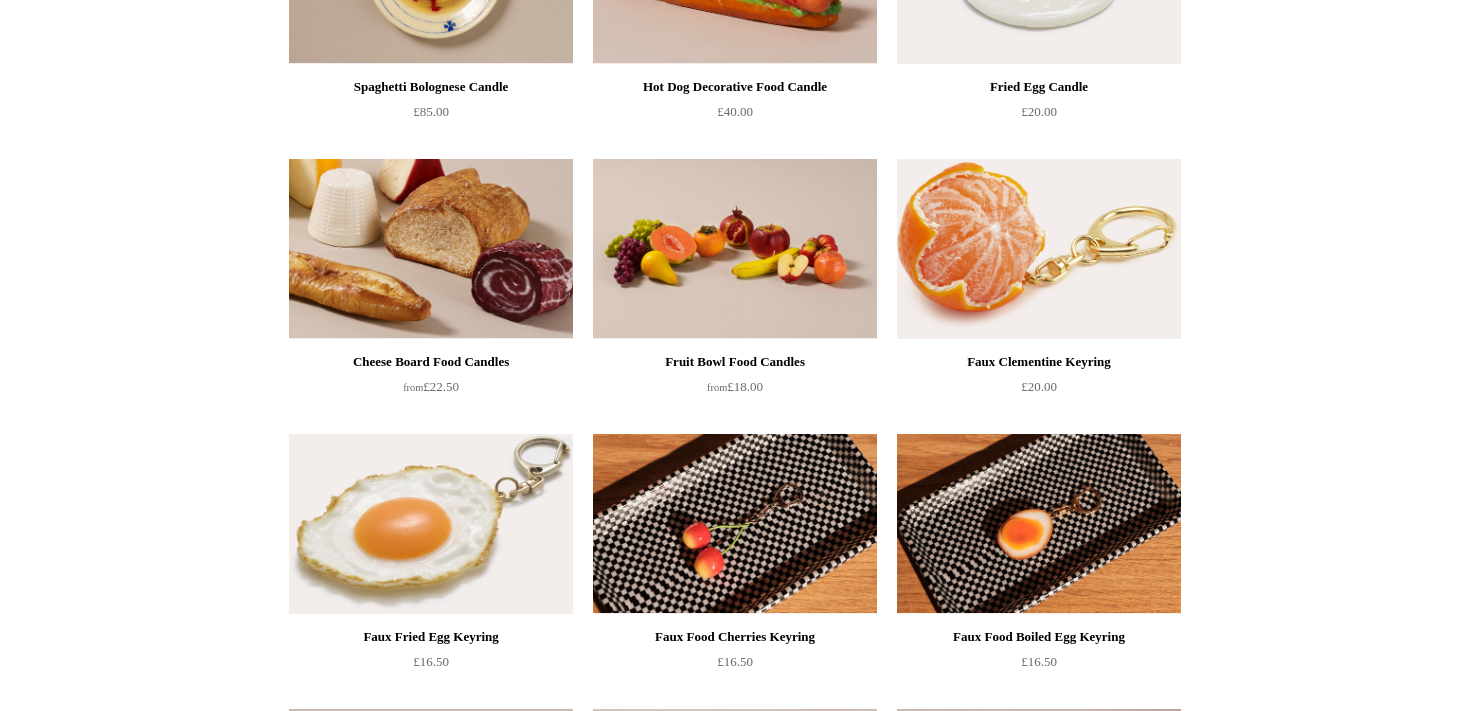click at bounding box center [431, 249] 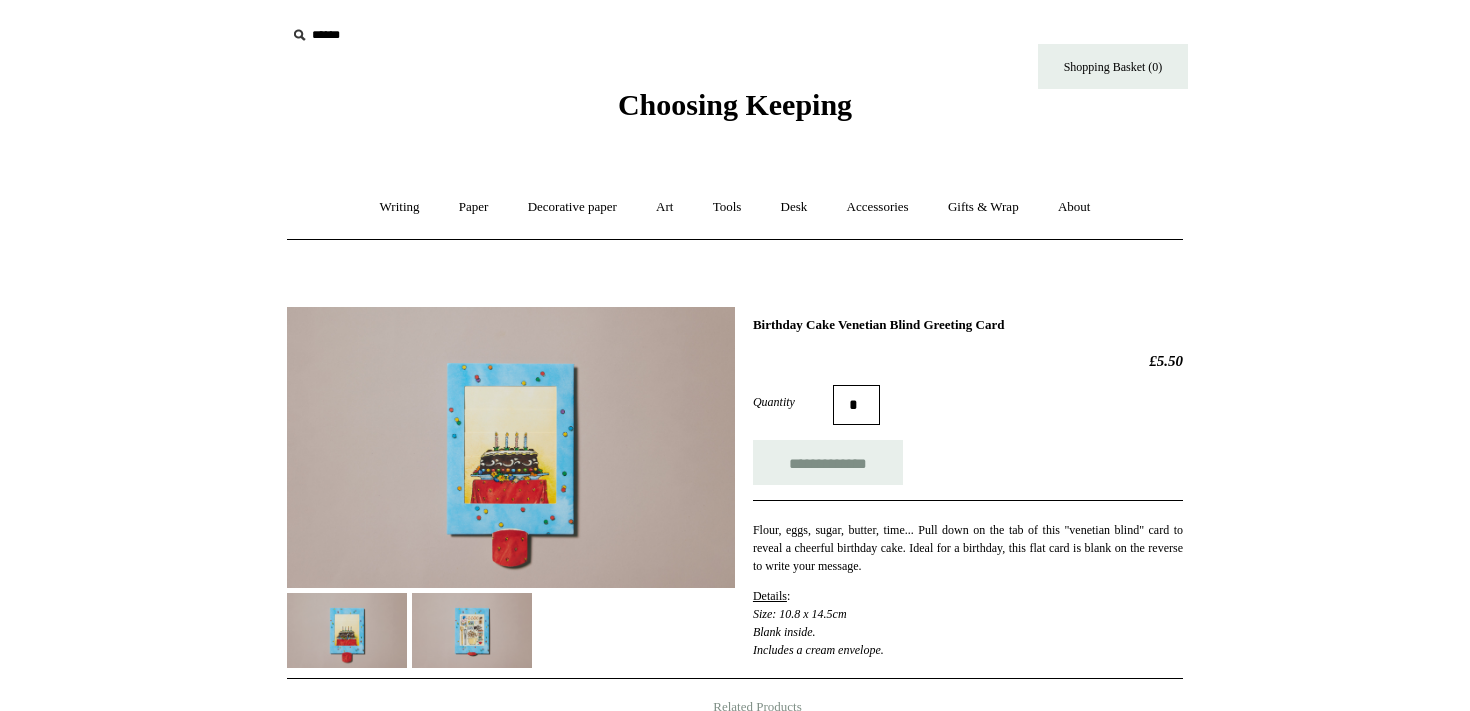 scroll, scrollTop: 0, scrollLeft: 0, axis: both 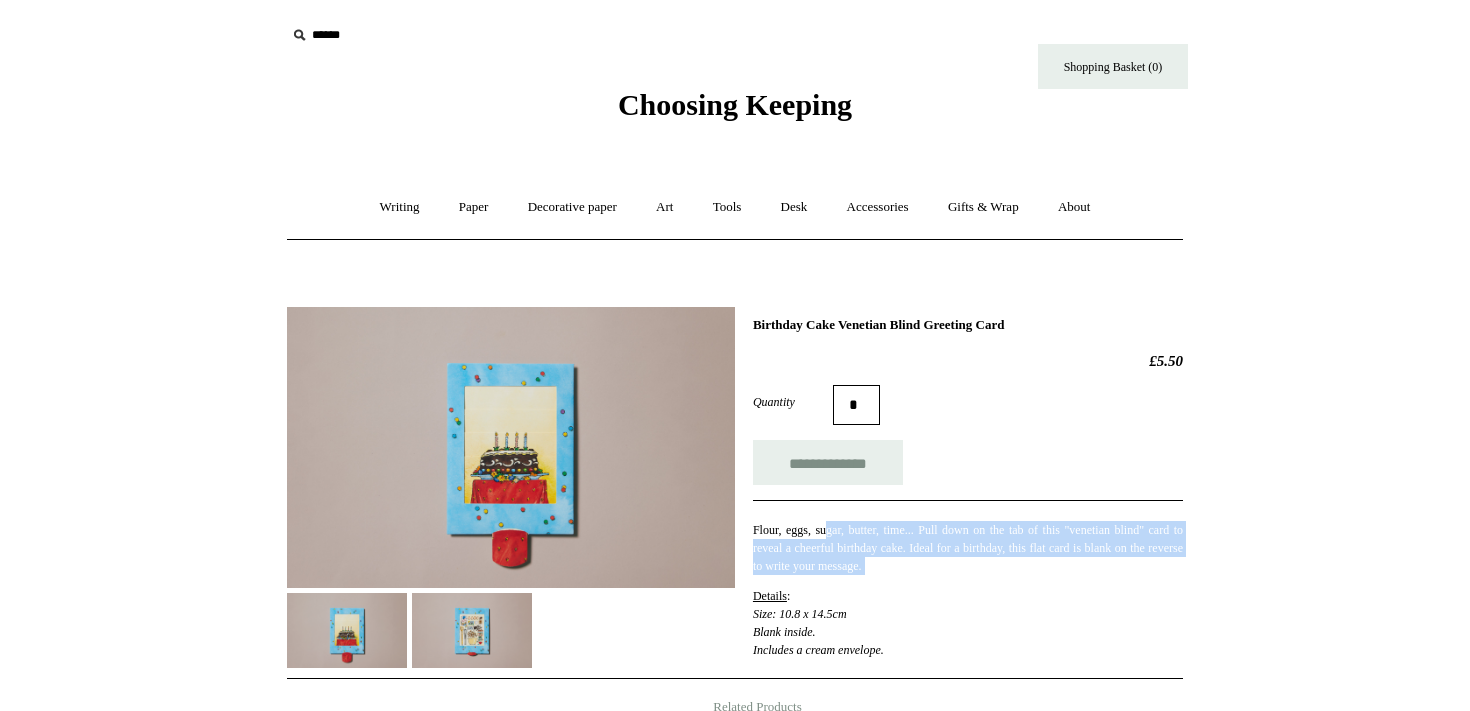 drag, startPoint x: 834, startPoint y: 529, endPoint x: 835, endPoint y: 583, distance: 54.00926 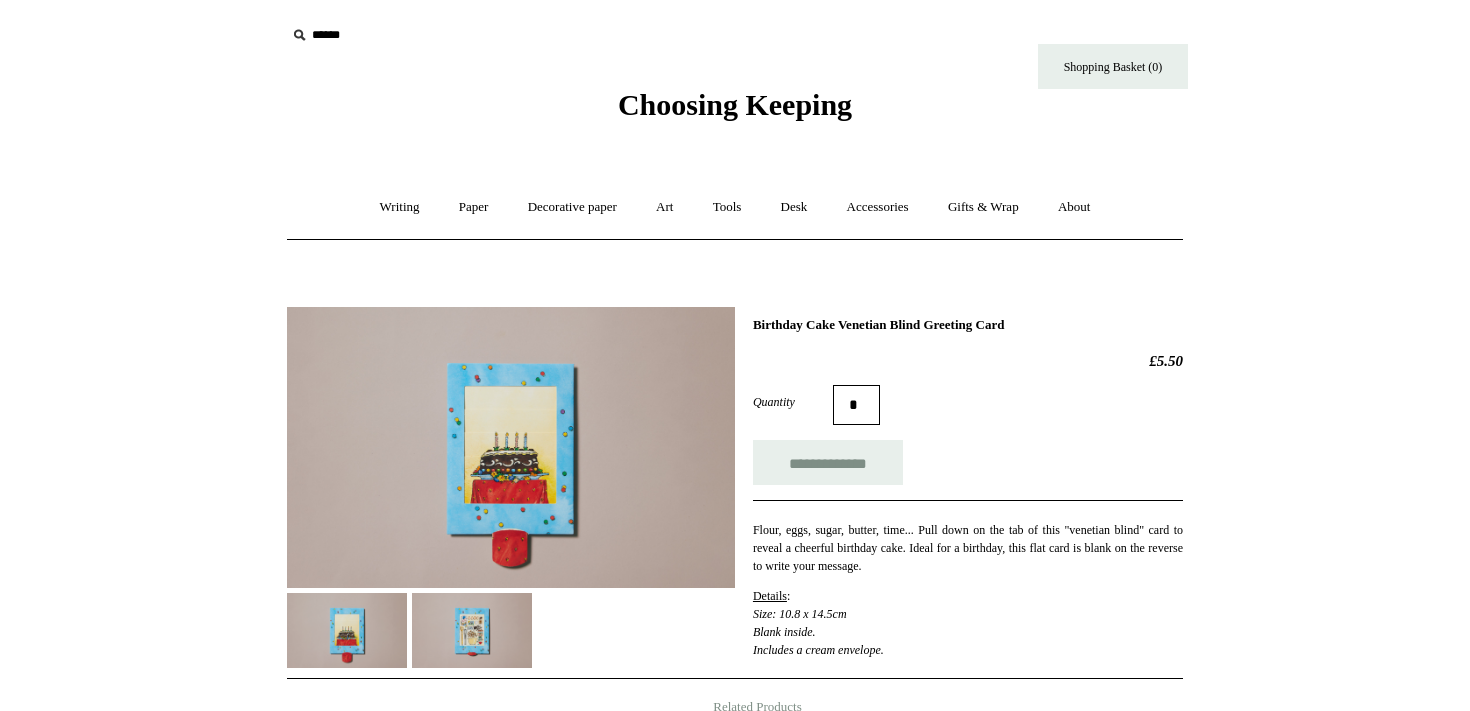click at bounding box center [472, 630] 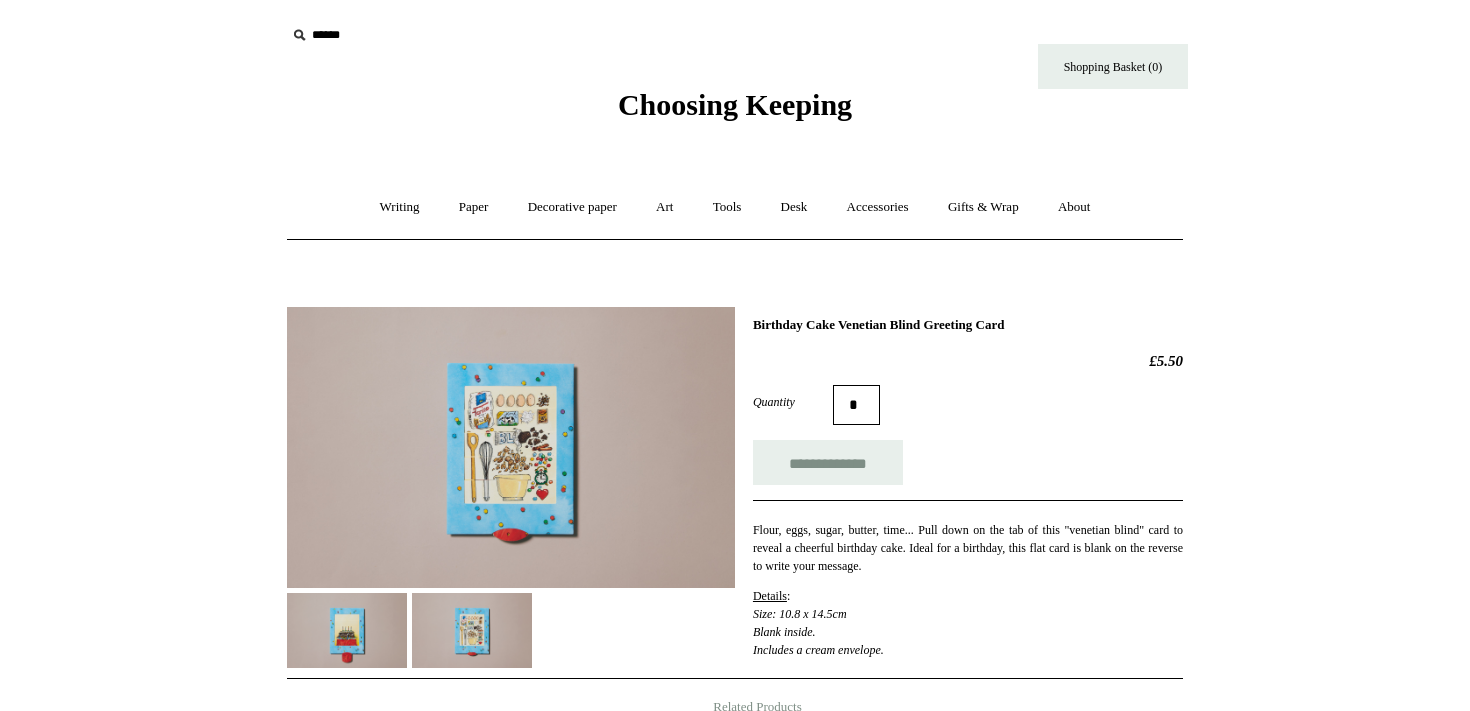 click at bounding box center (347, 630) 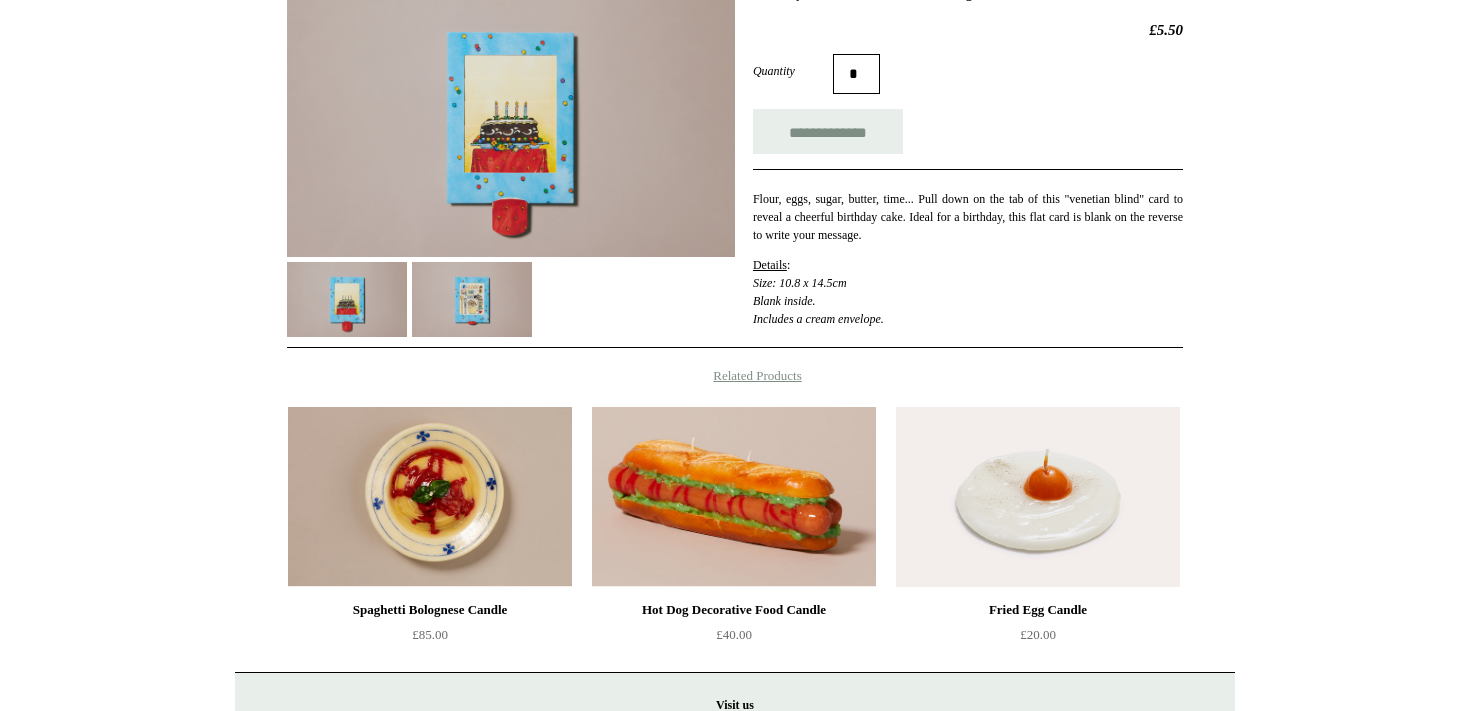 scroll, scrollTop: 332, scrollLeft: 0, axis: vertical 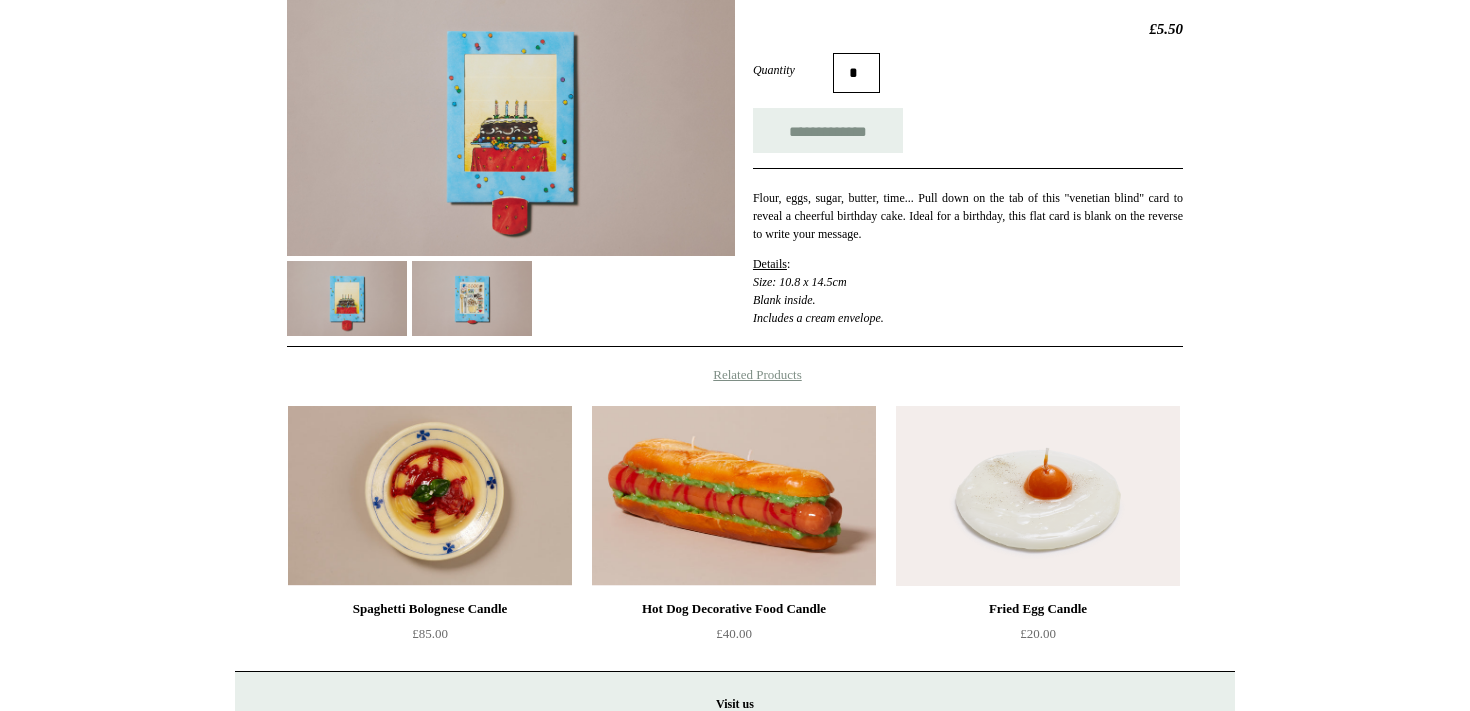 click at bounding box center [472, 298] 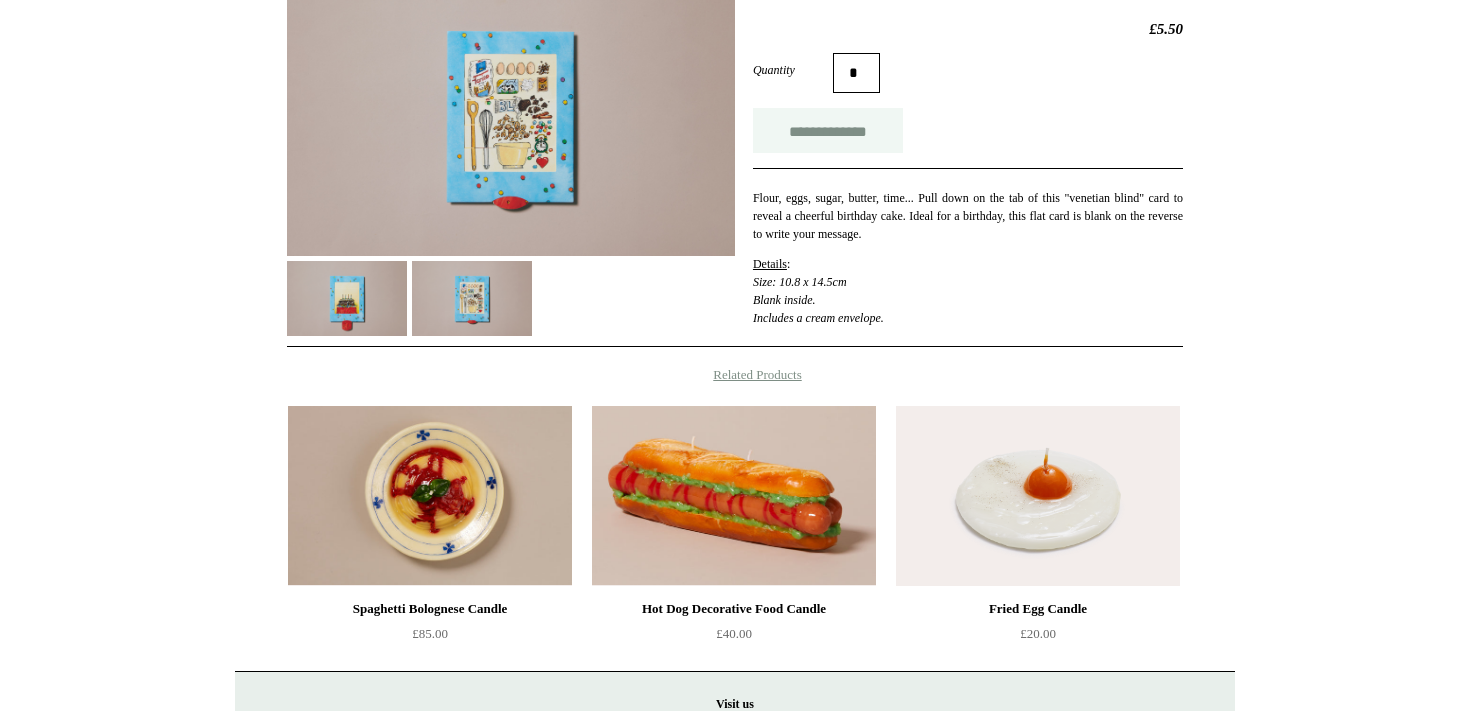 click on "**********" at bounding box center [828, 130] 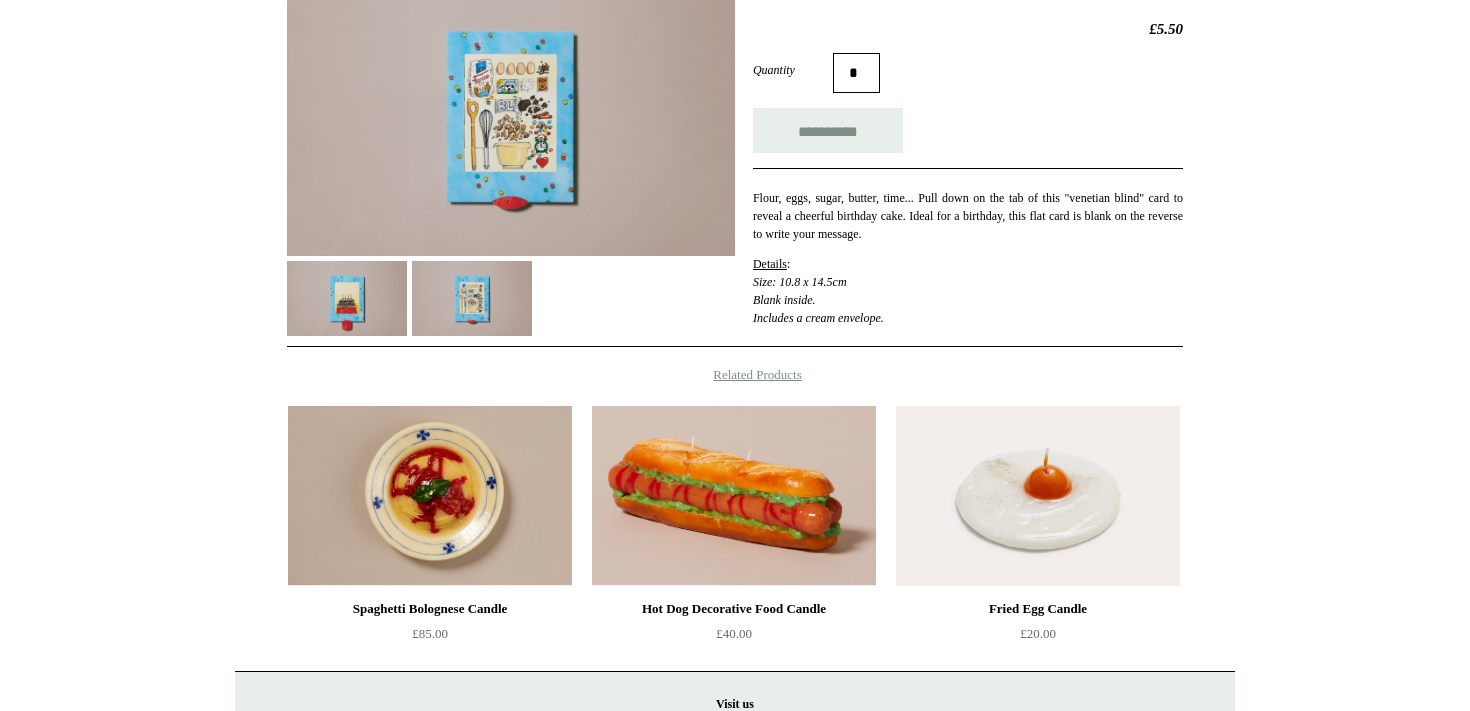 type on "**********" 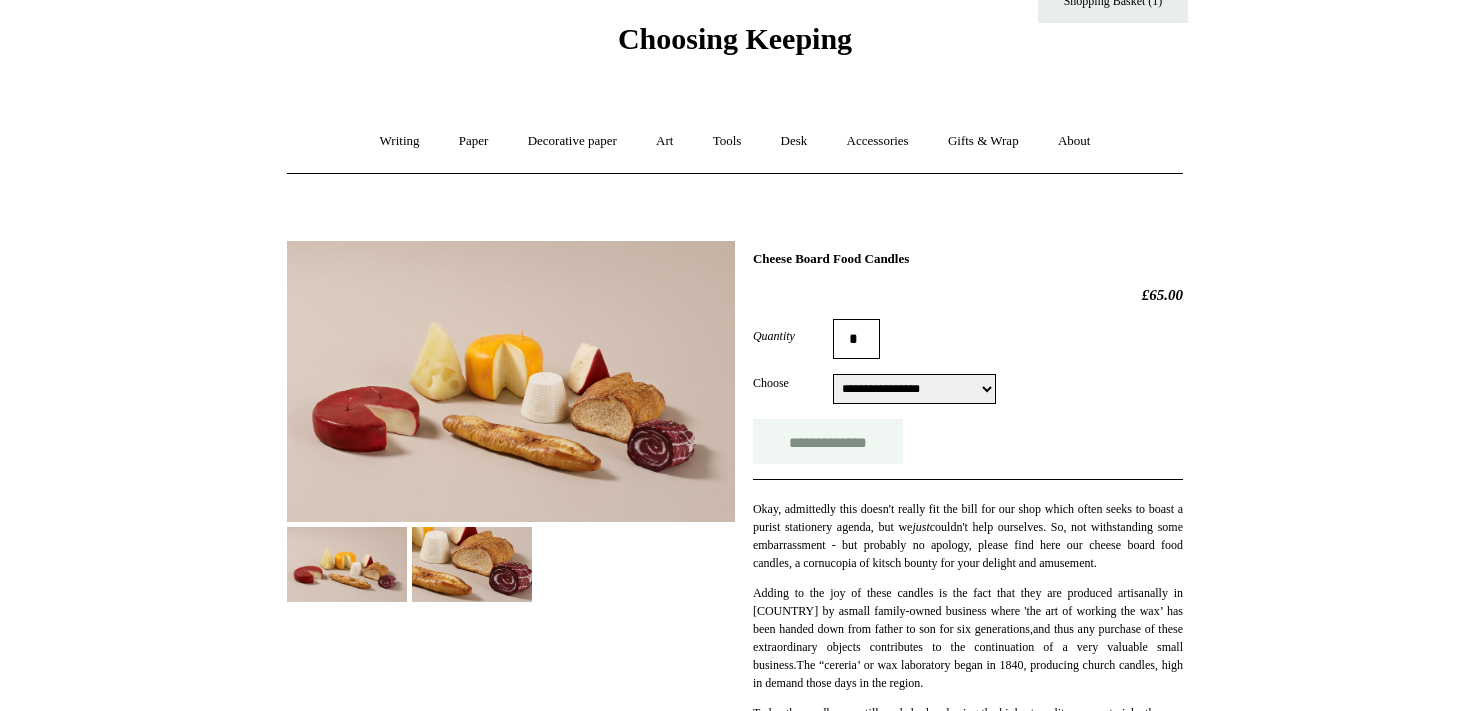 scroll, scrollTop: 82, scrollLeft: 0, axis: vertical 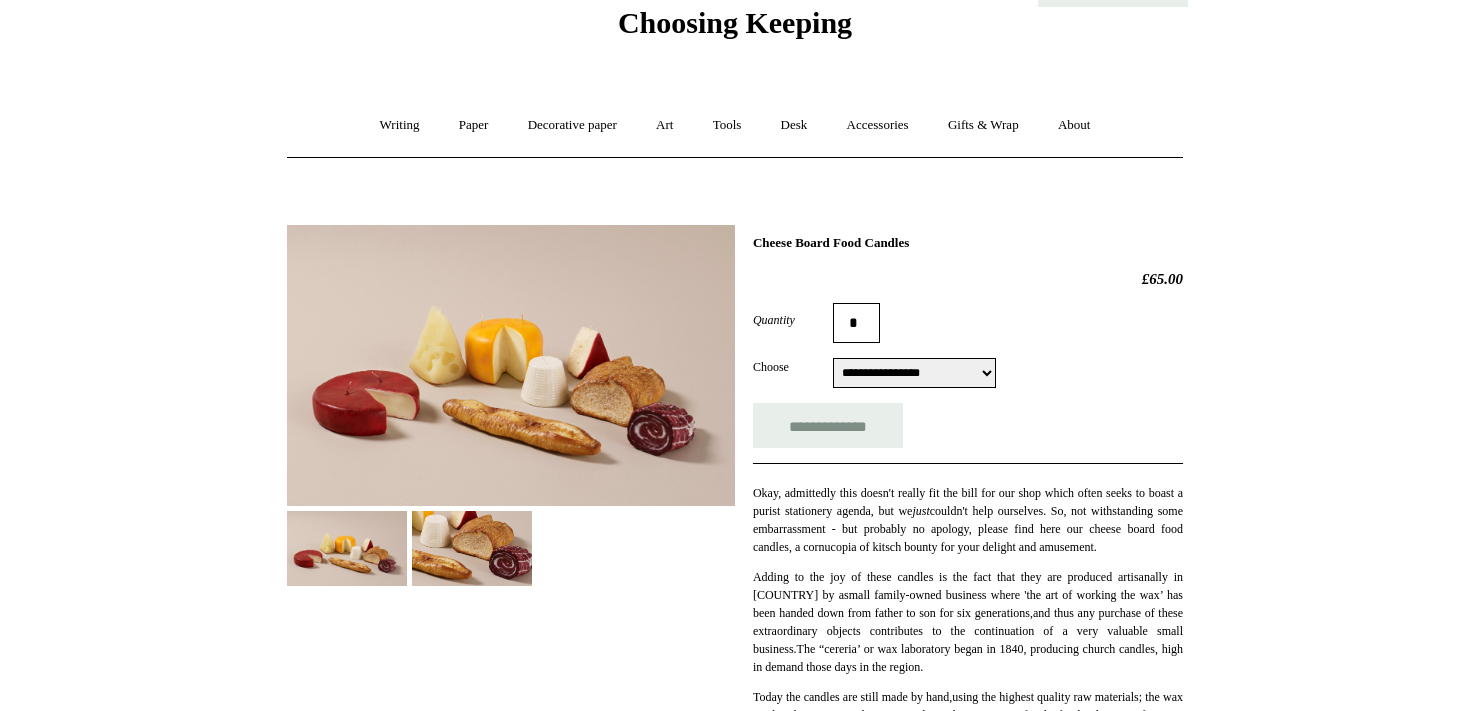 click at bounding box center (472, 548) 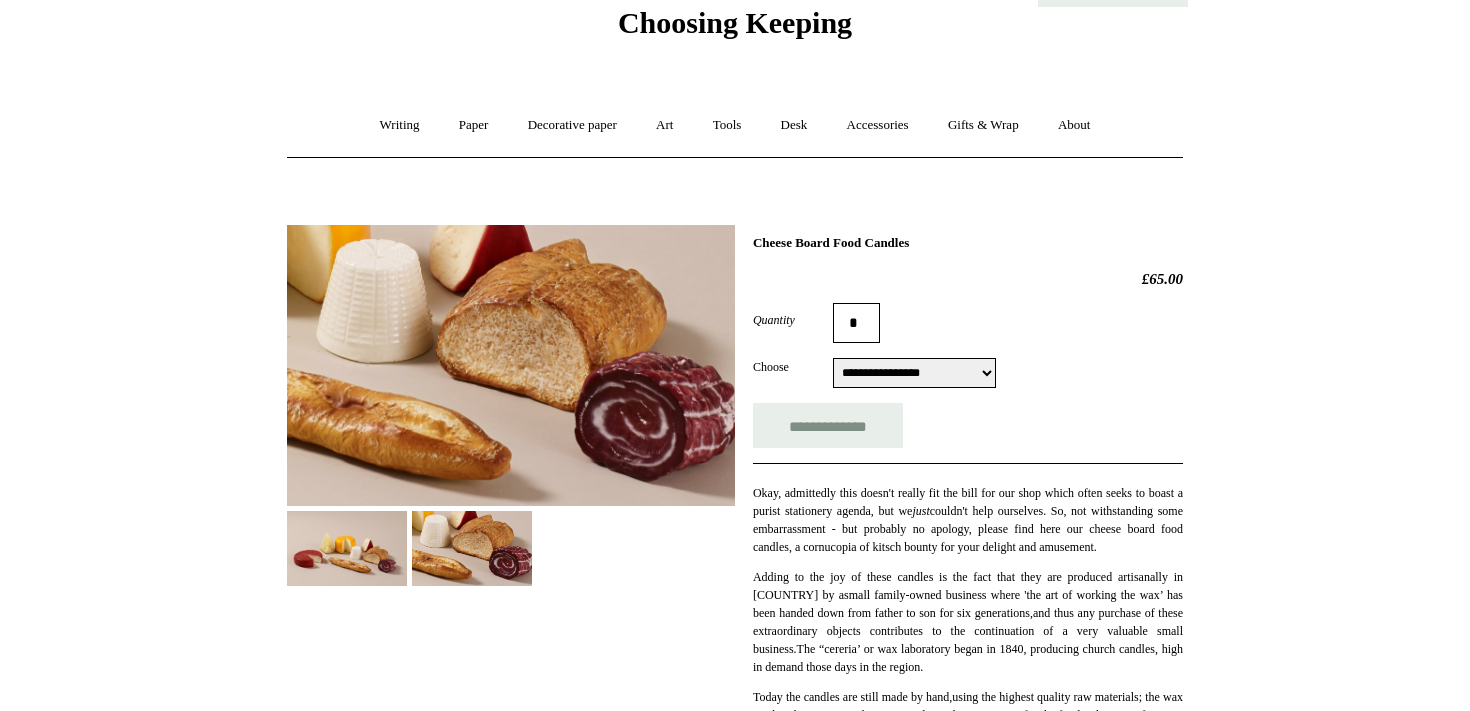 click at bounding box center (347, 548) 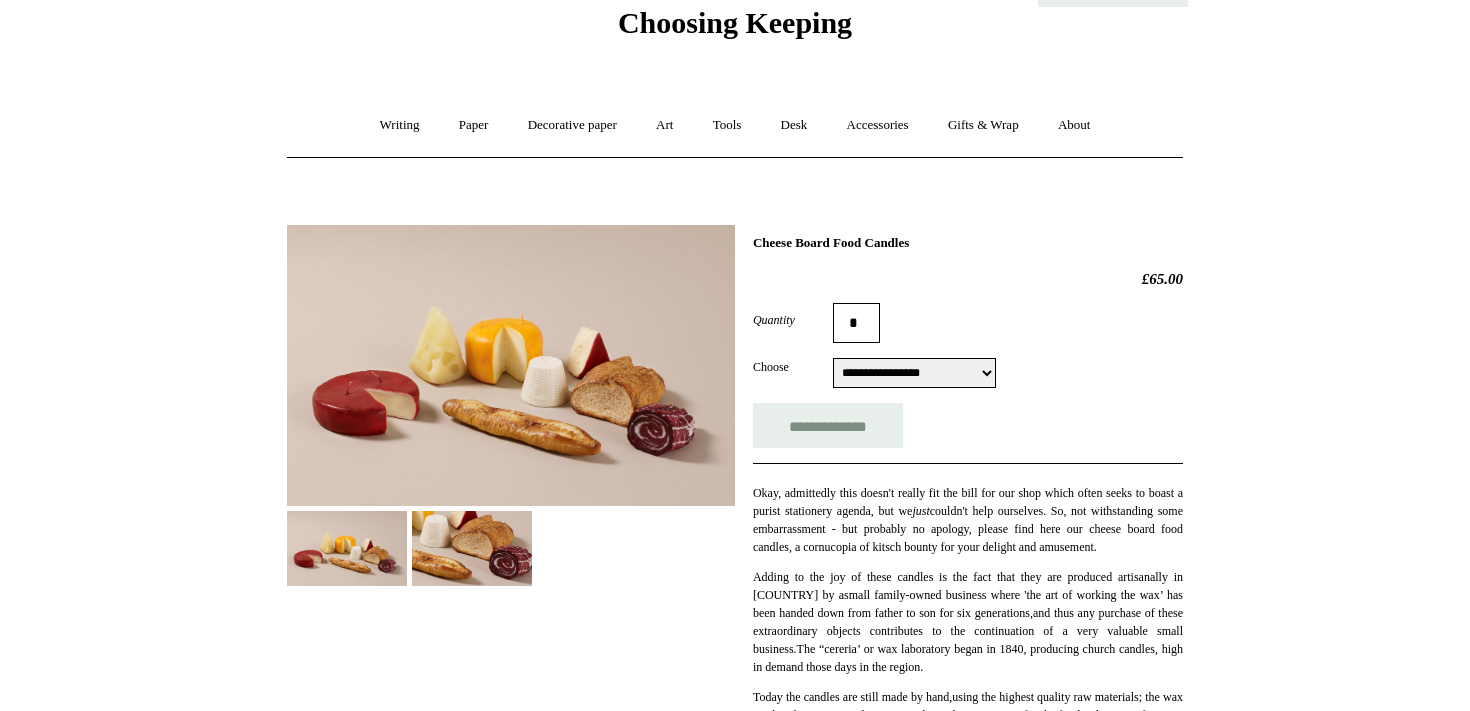 click on "**********" at bounding box center [914, 373] 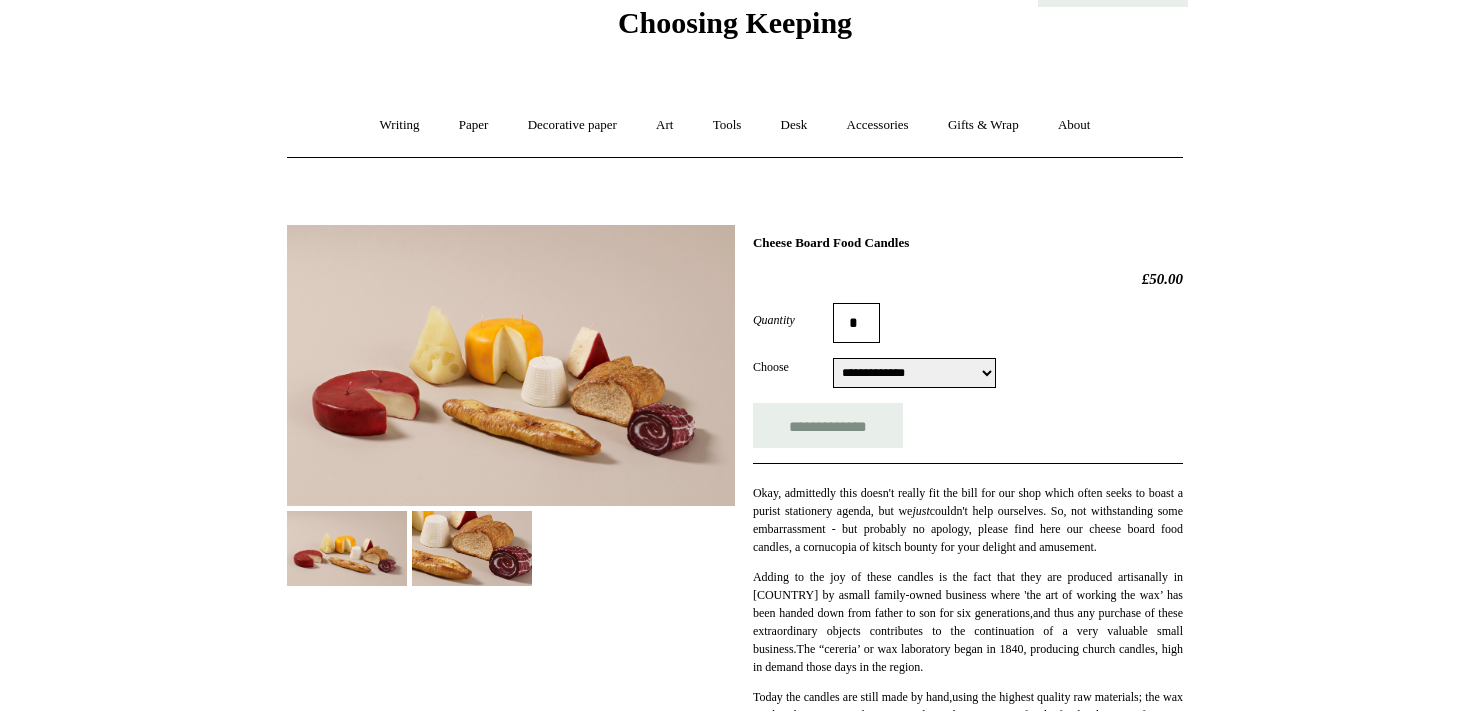 click at bounding box center [472, 548] 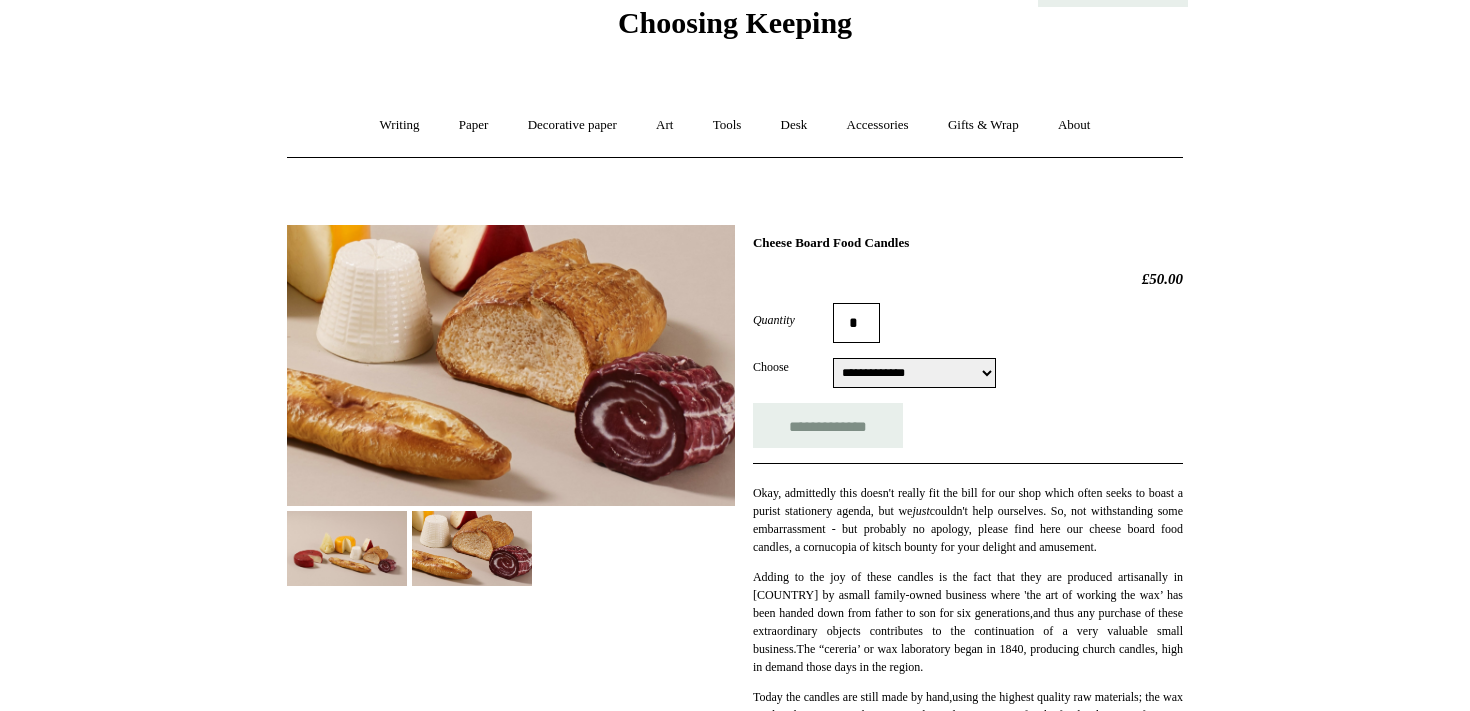 click at bounding box center (347, 548) 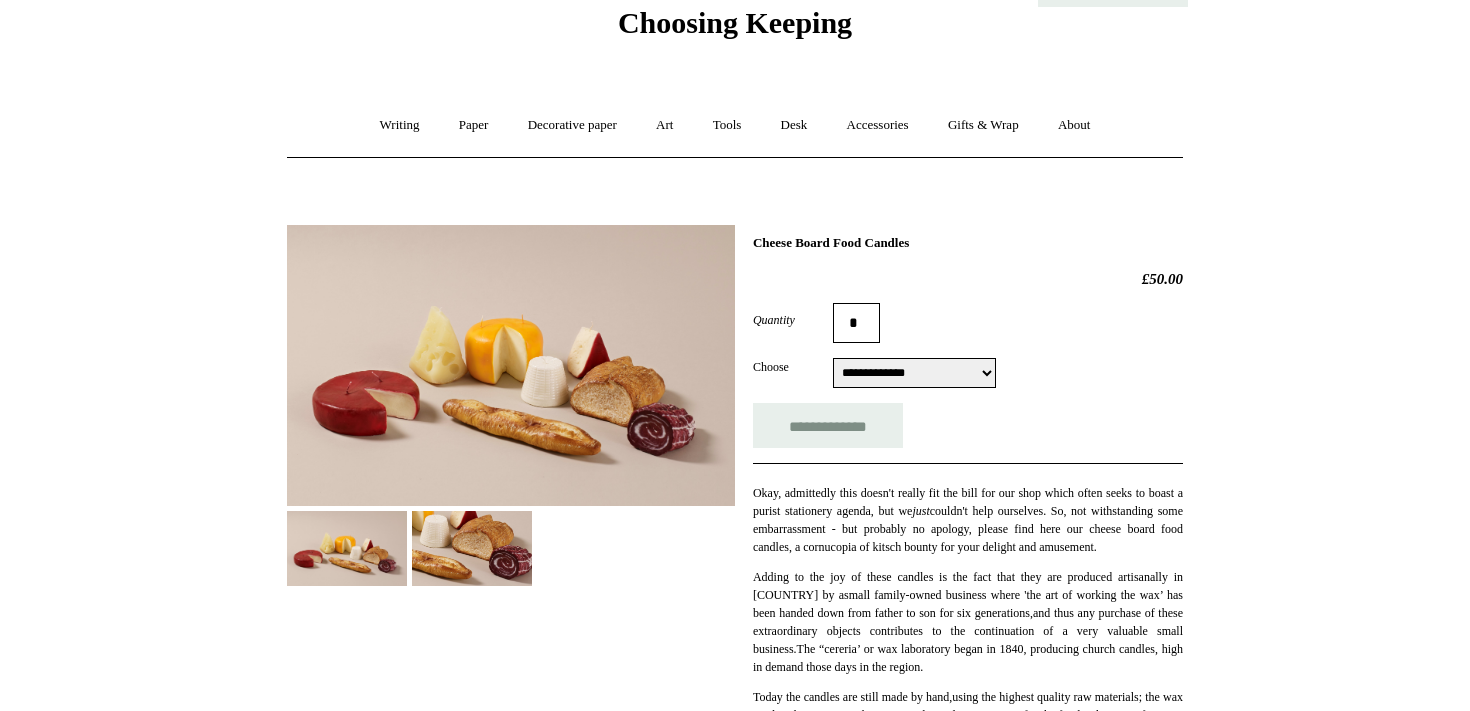 click on "**********" at bounding box center [914, 373] 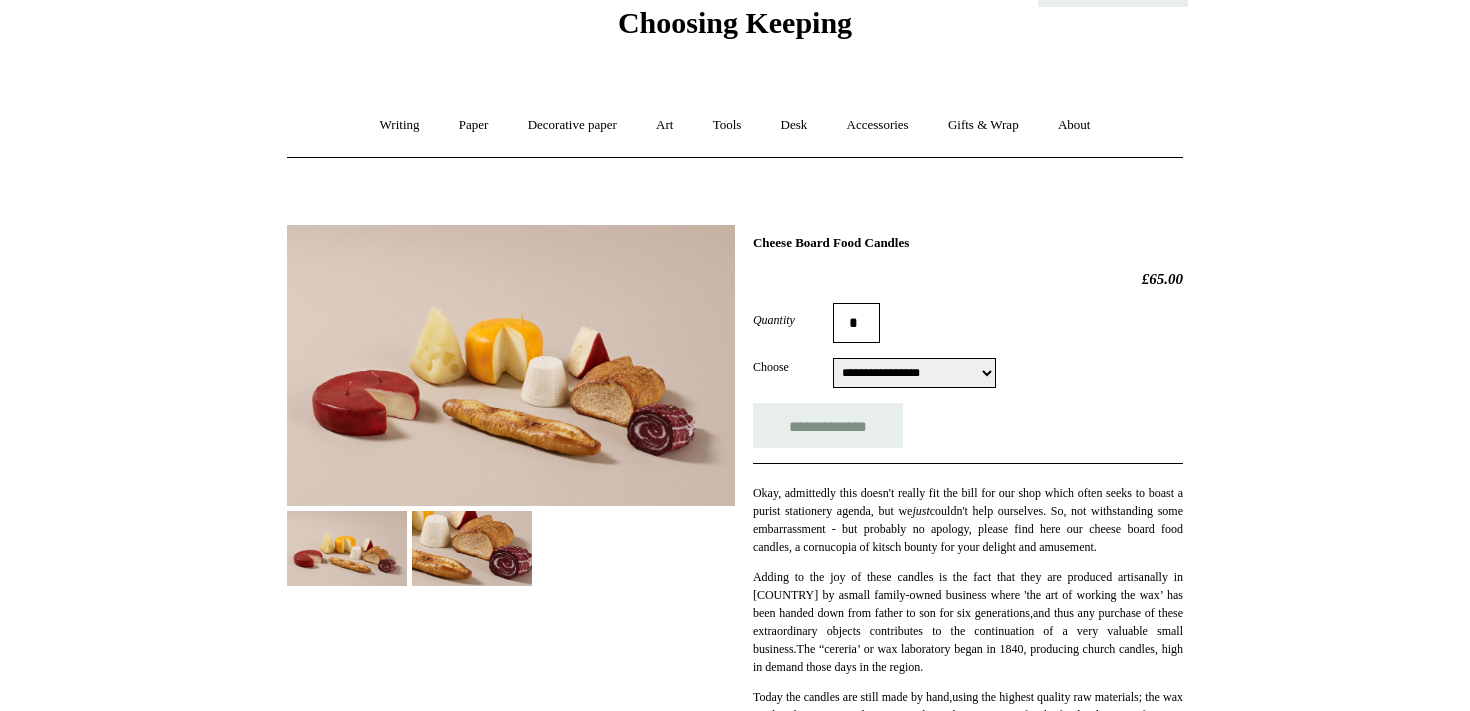 click on "**********" at bounding box center (914, 373) 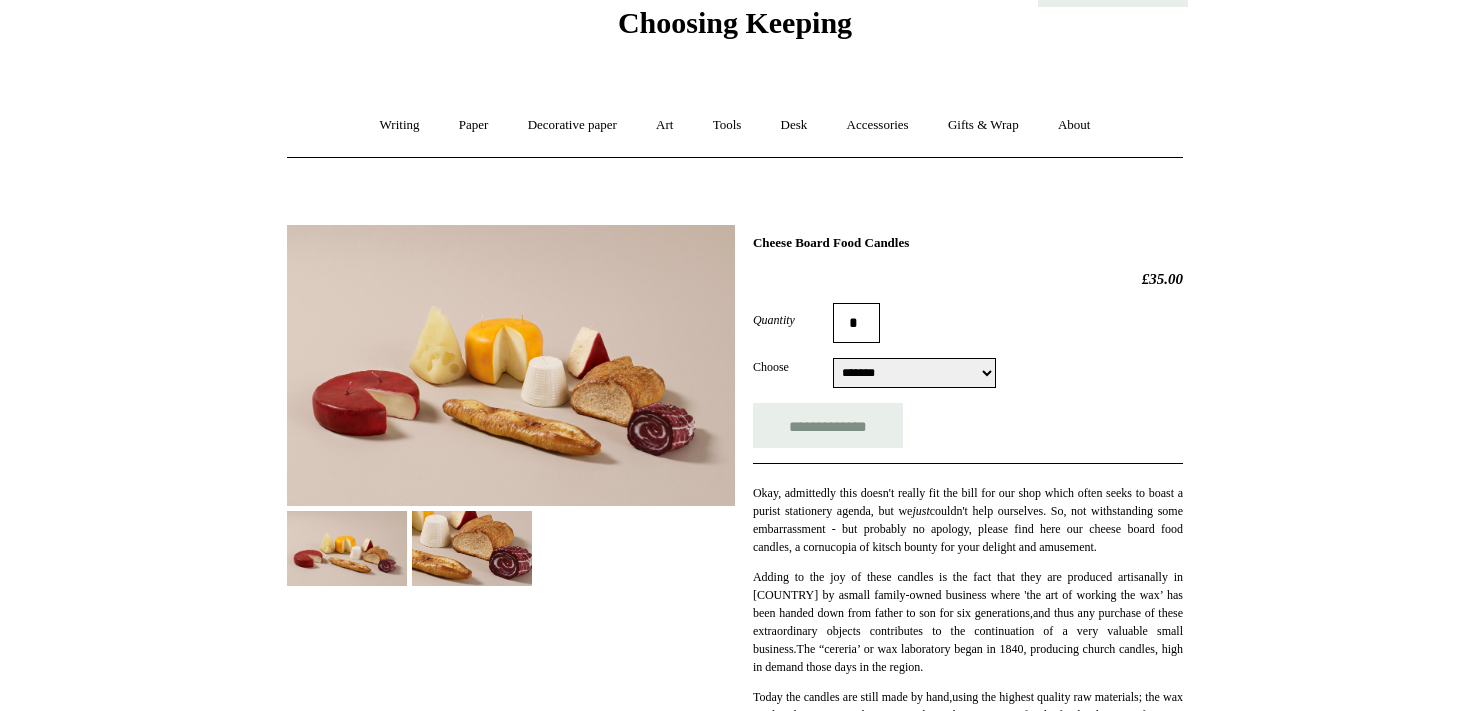 click on "**********" at bounding box center (914, 373) 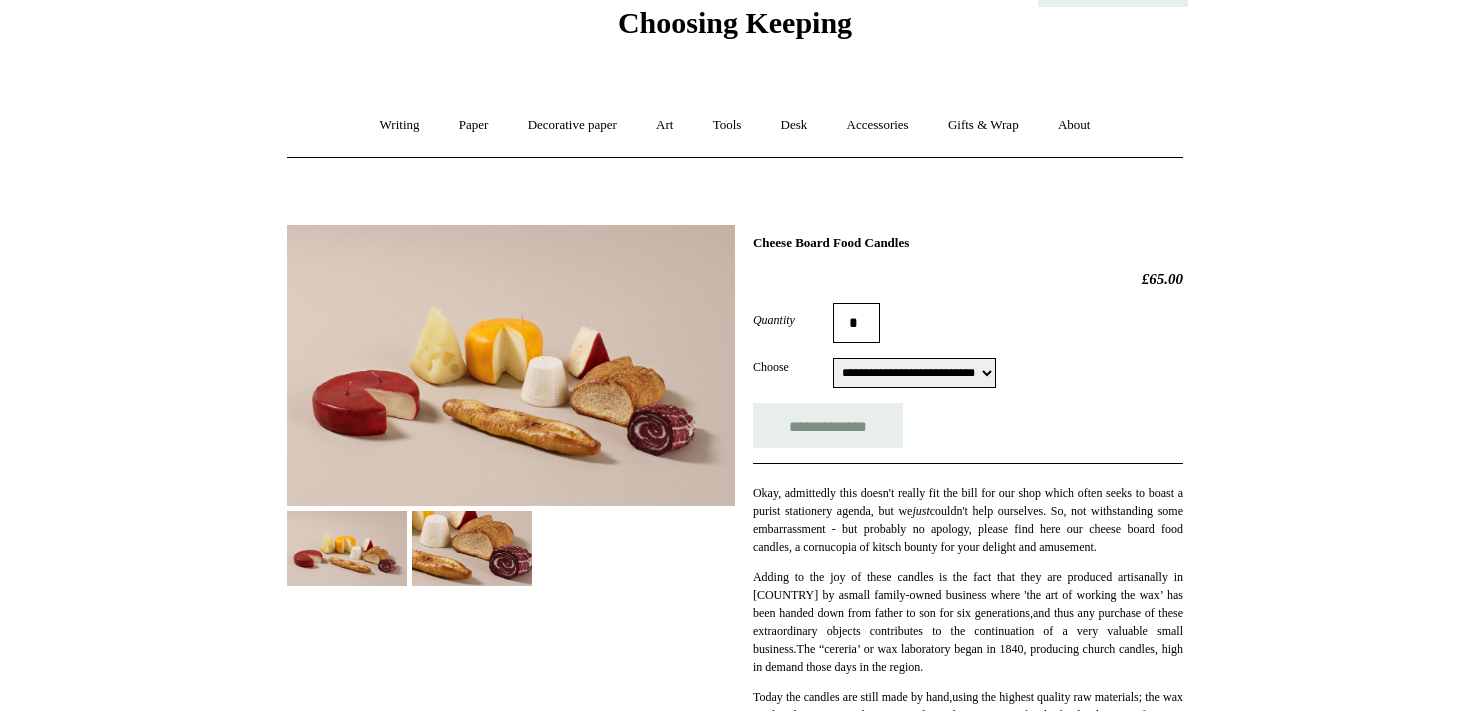 click on "**********" at bounding box center (914, 373) 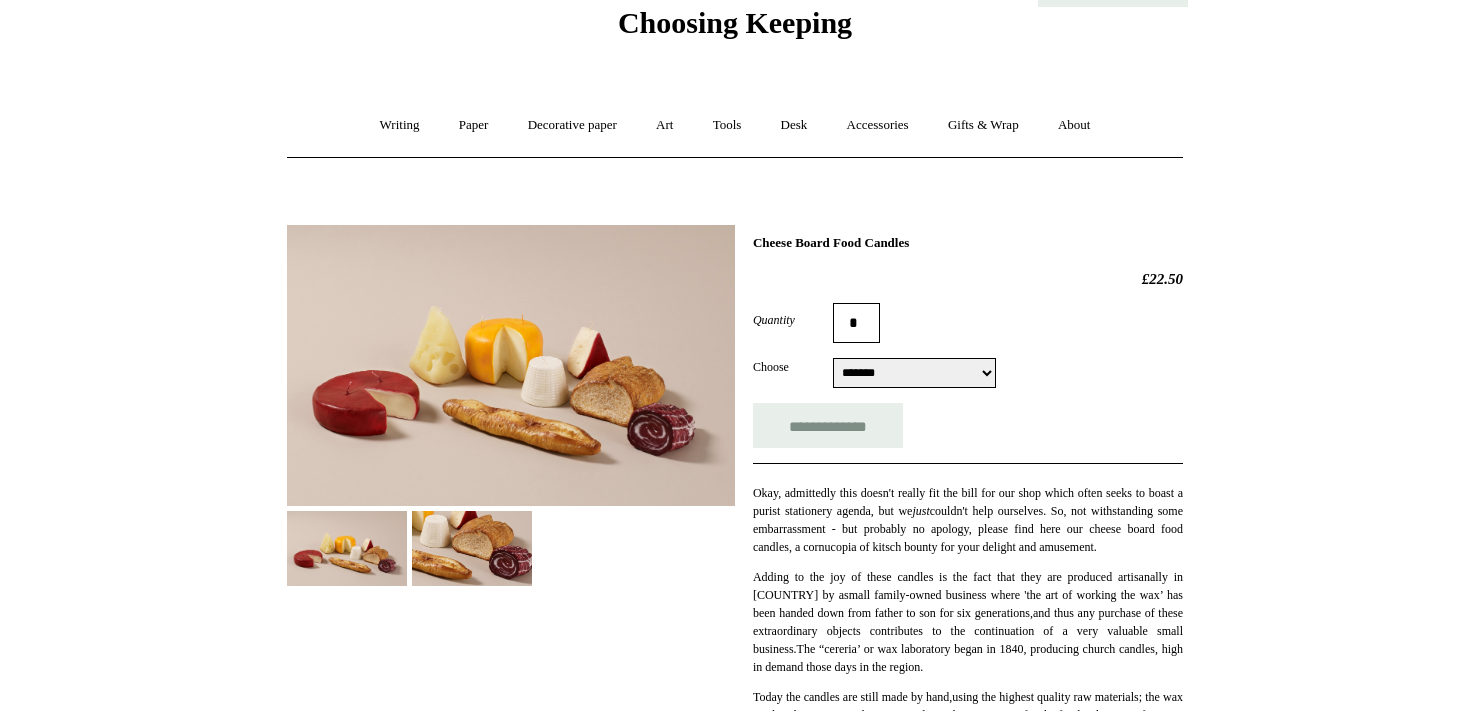 click at bounding box center (472, 548) 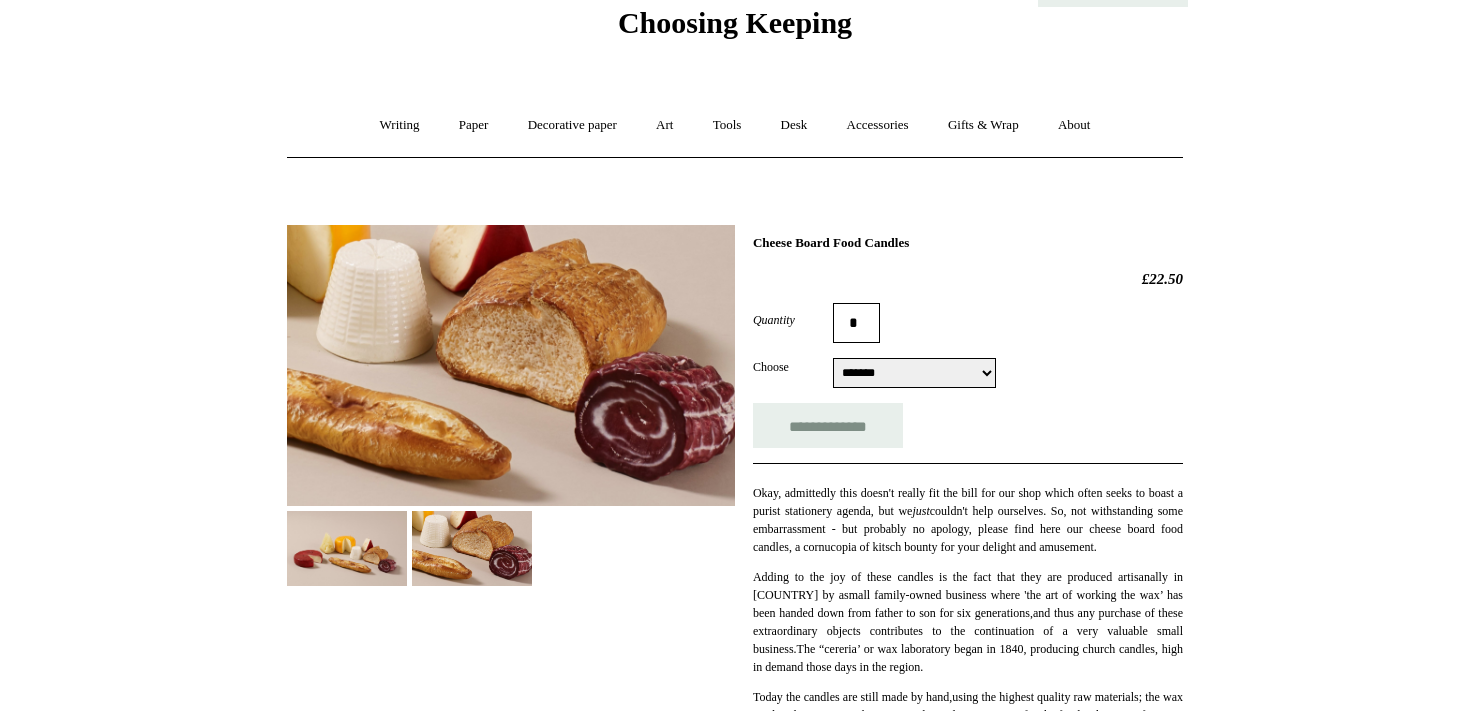 click on "**********" at bounding box center (914, 373) 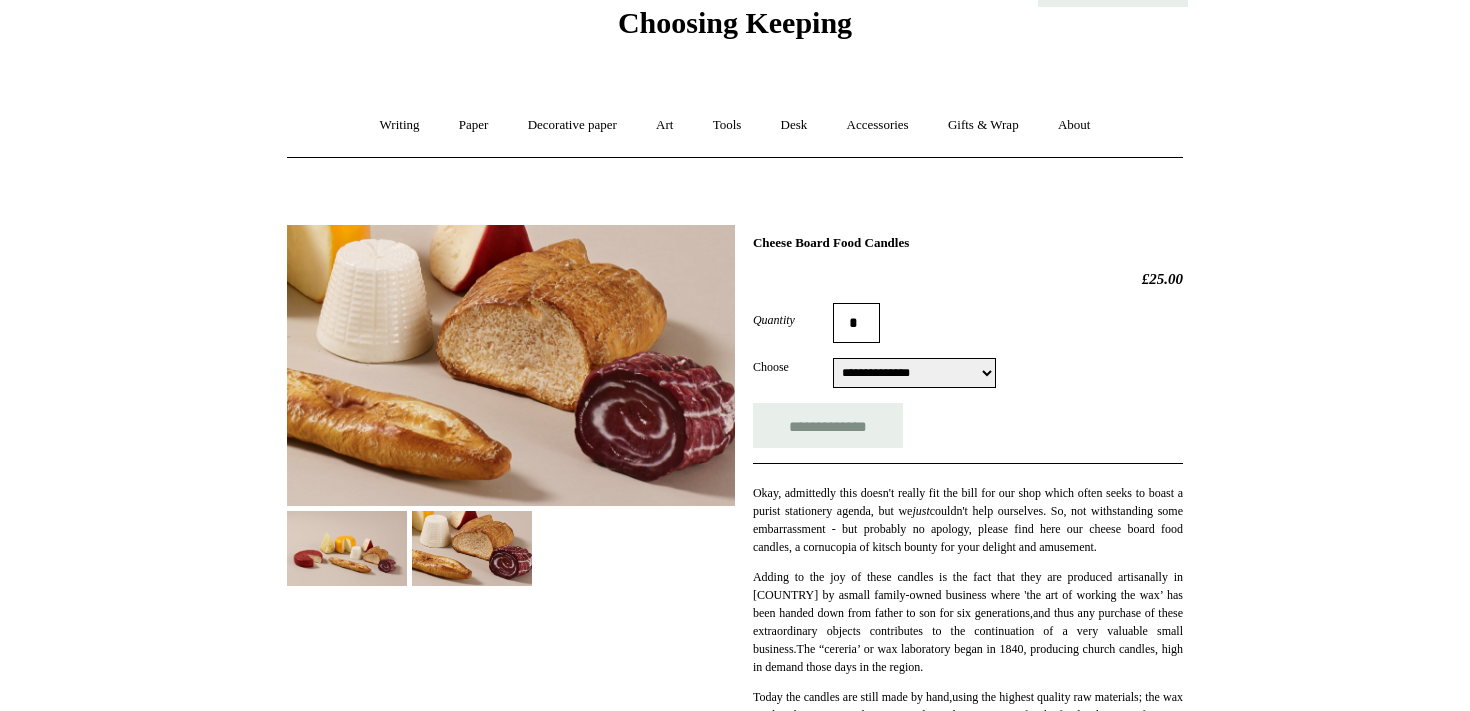click at bounding box center (347, 548) 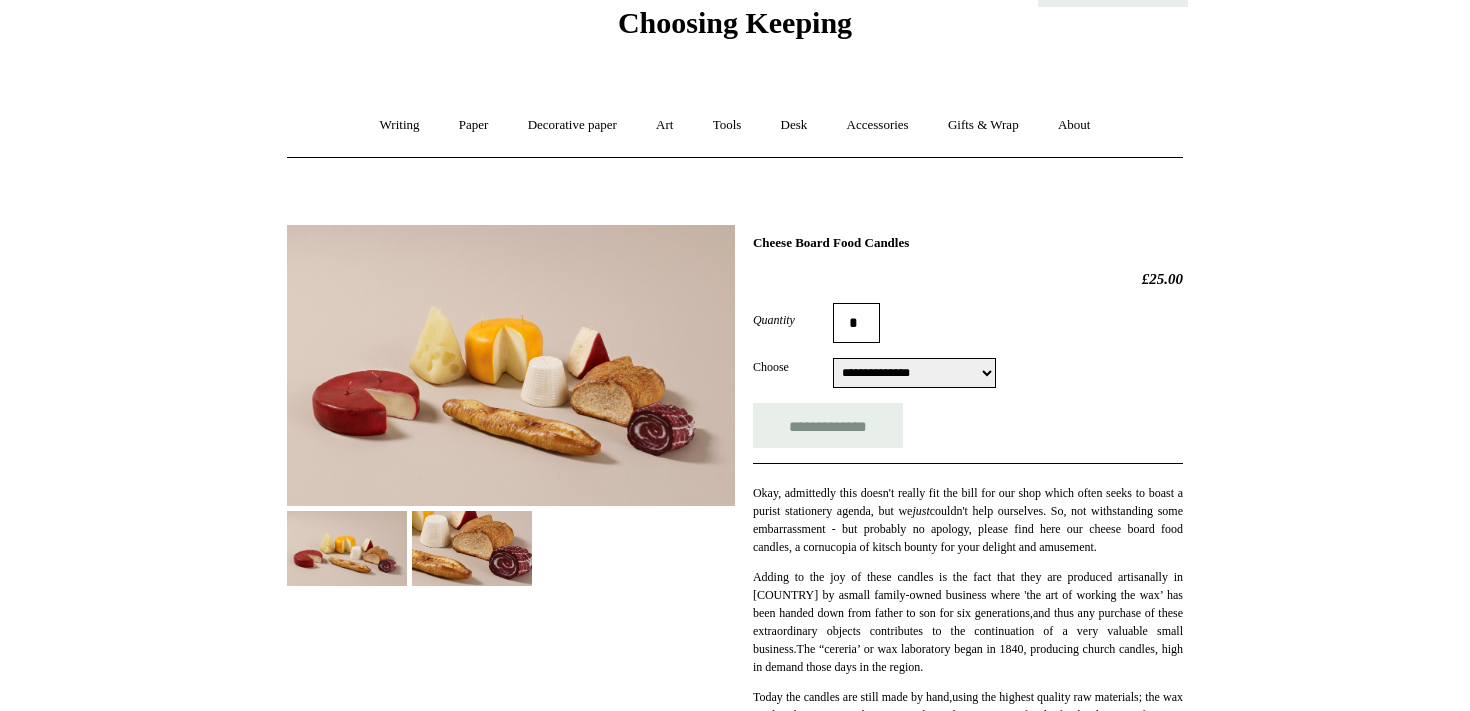 click at bounding box center (472, 548) 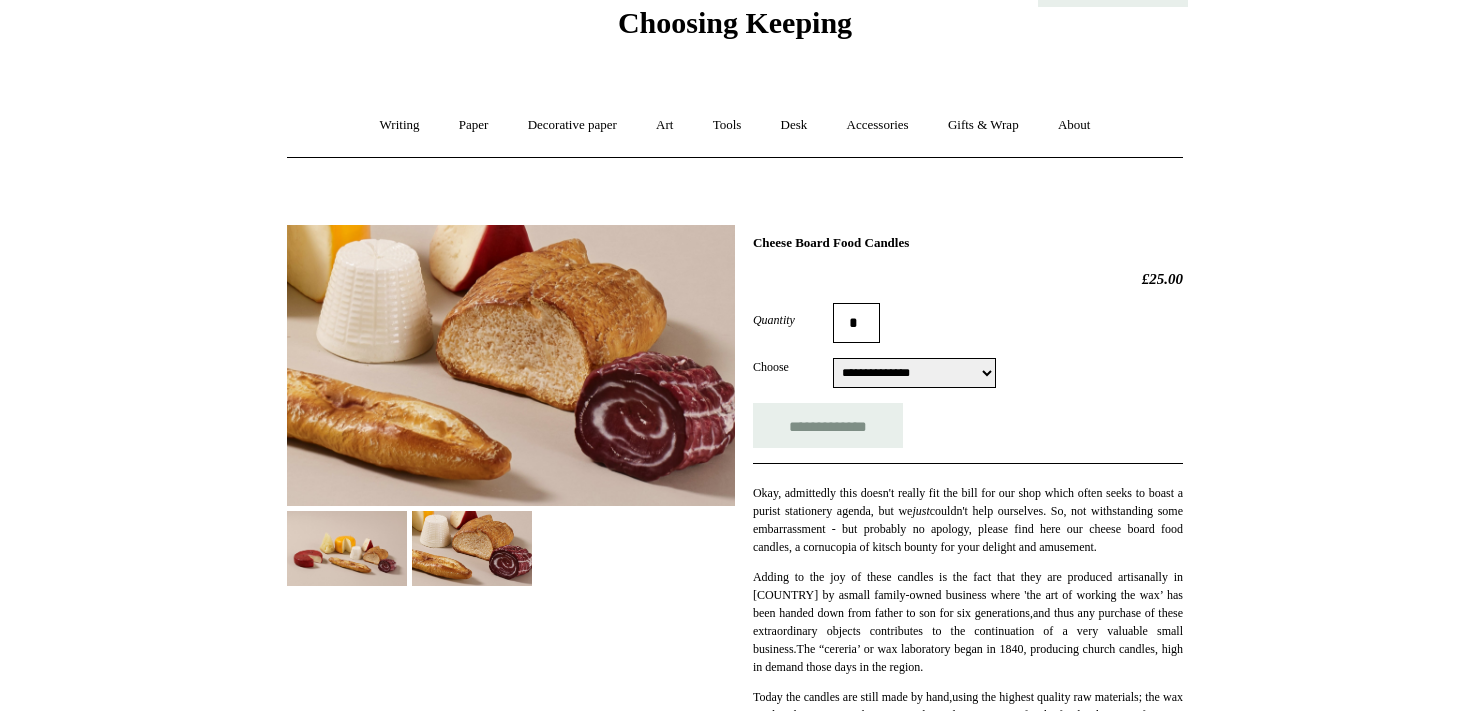 click on "**********" at bounding box center (914, 373) 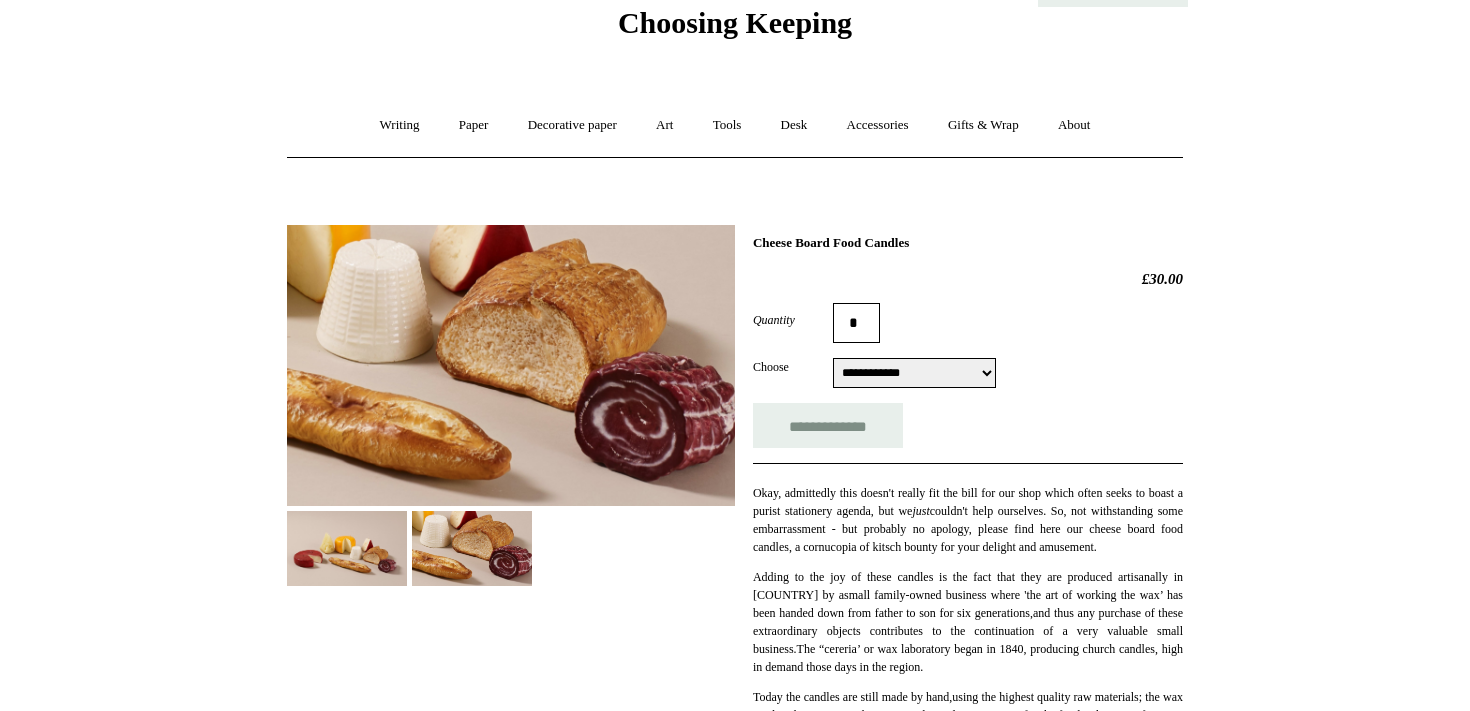 click at bounding box center (347, 548) 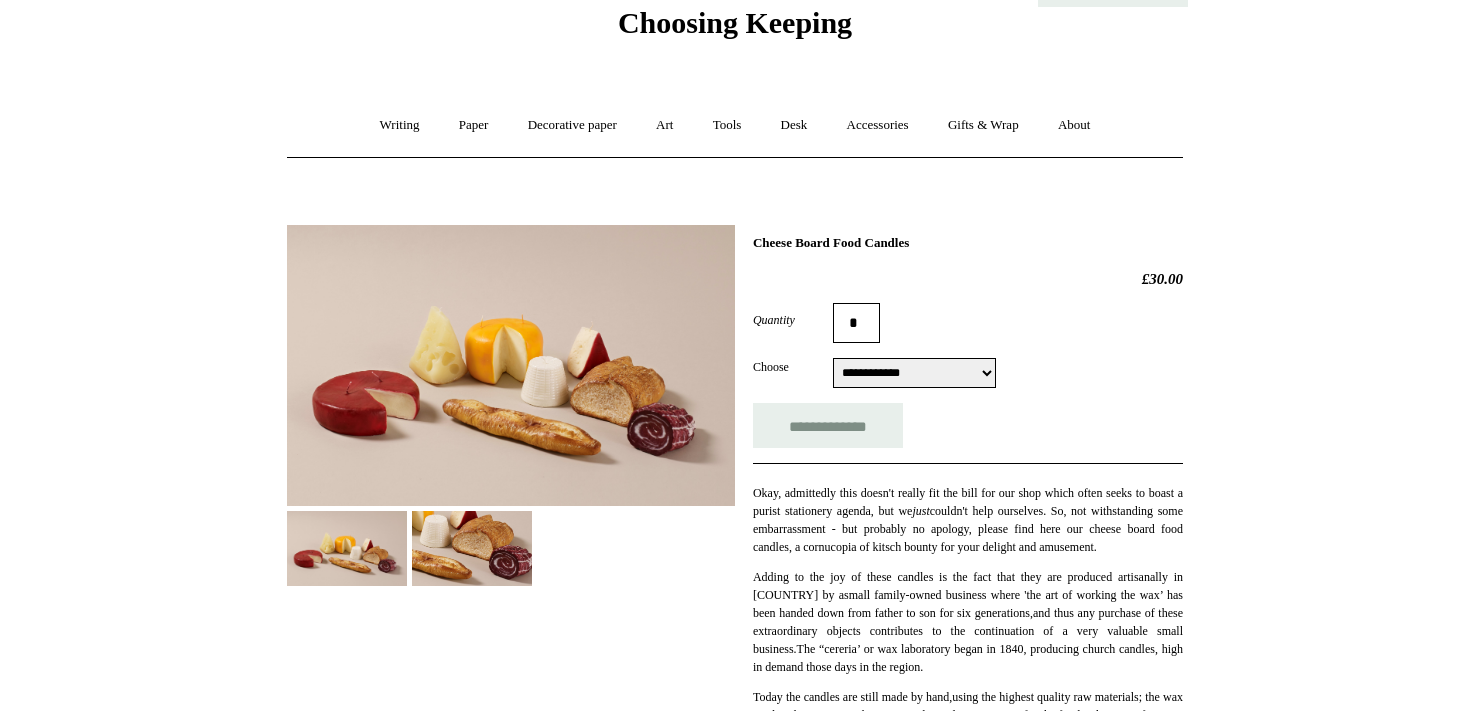 click on "**********" at bounding box center [914, 373] 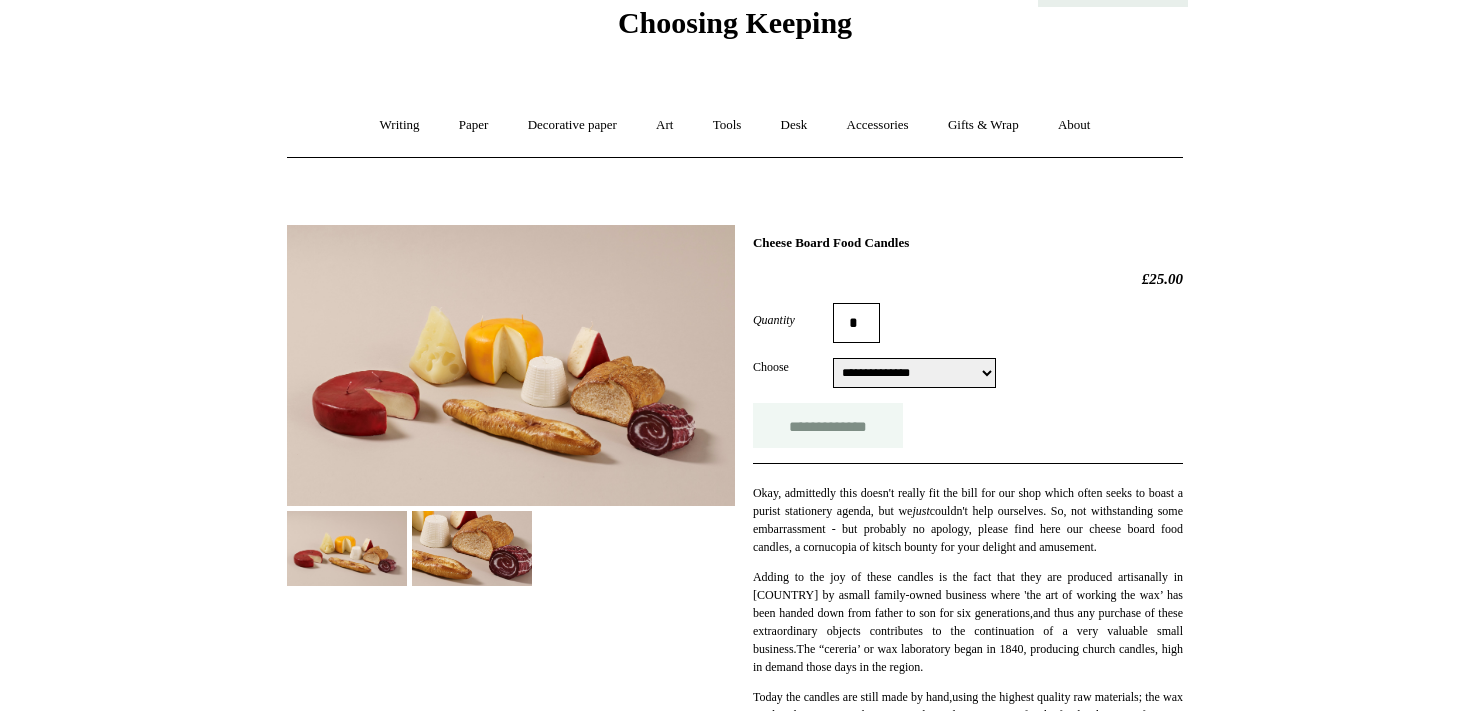 click on "**********" at bounding box center [828, 425] 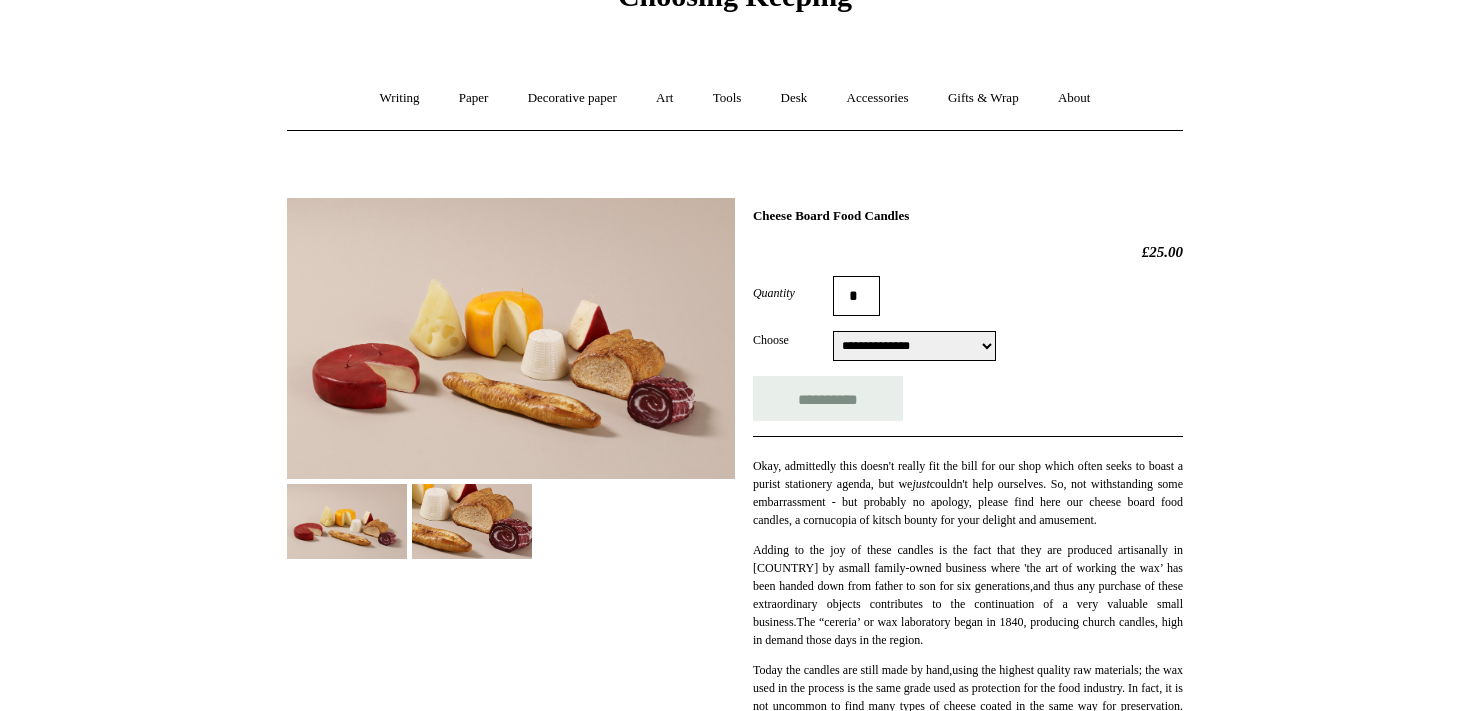 scroll, scrollTop: 112, scrollLeft: 0, axis: vertical 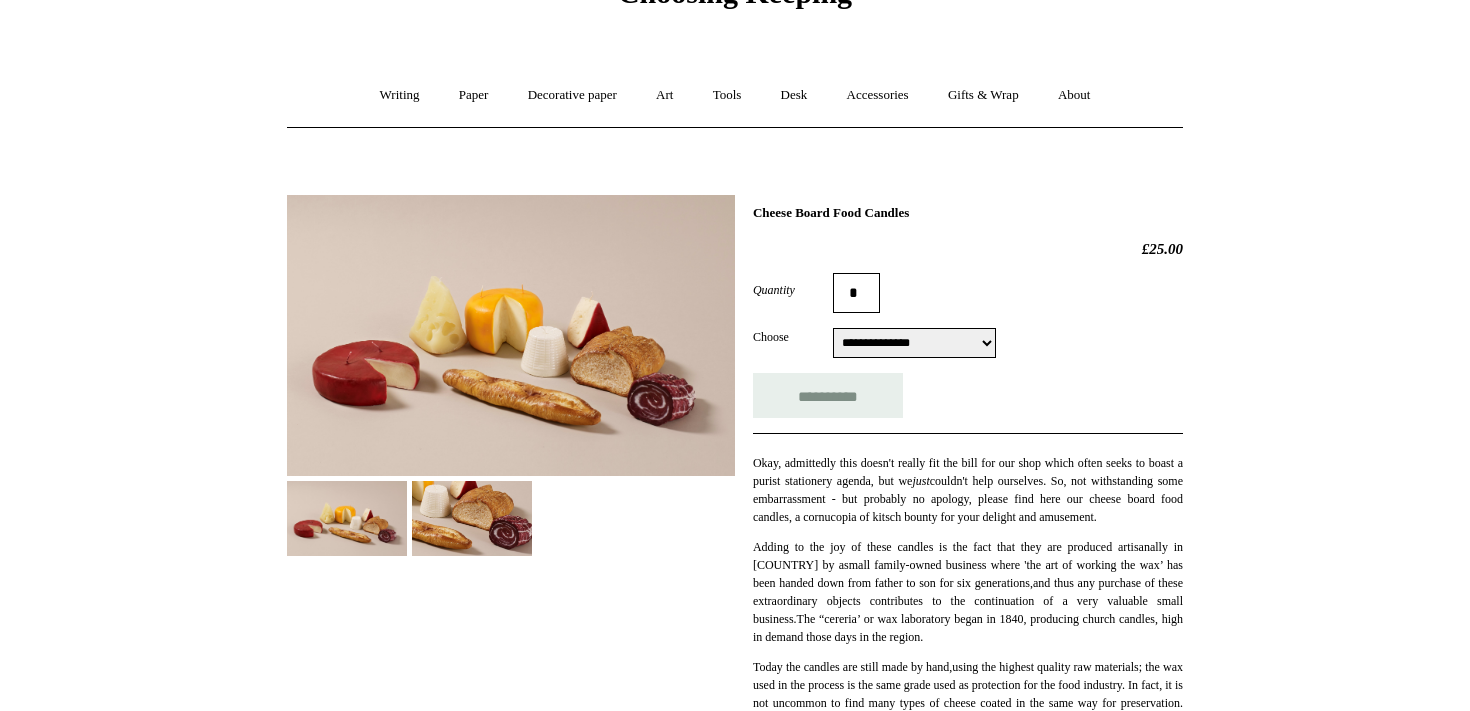 type on "**********" 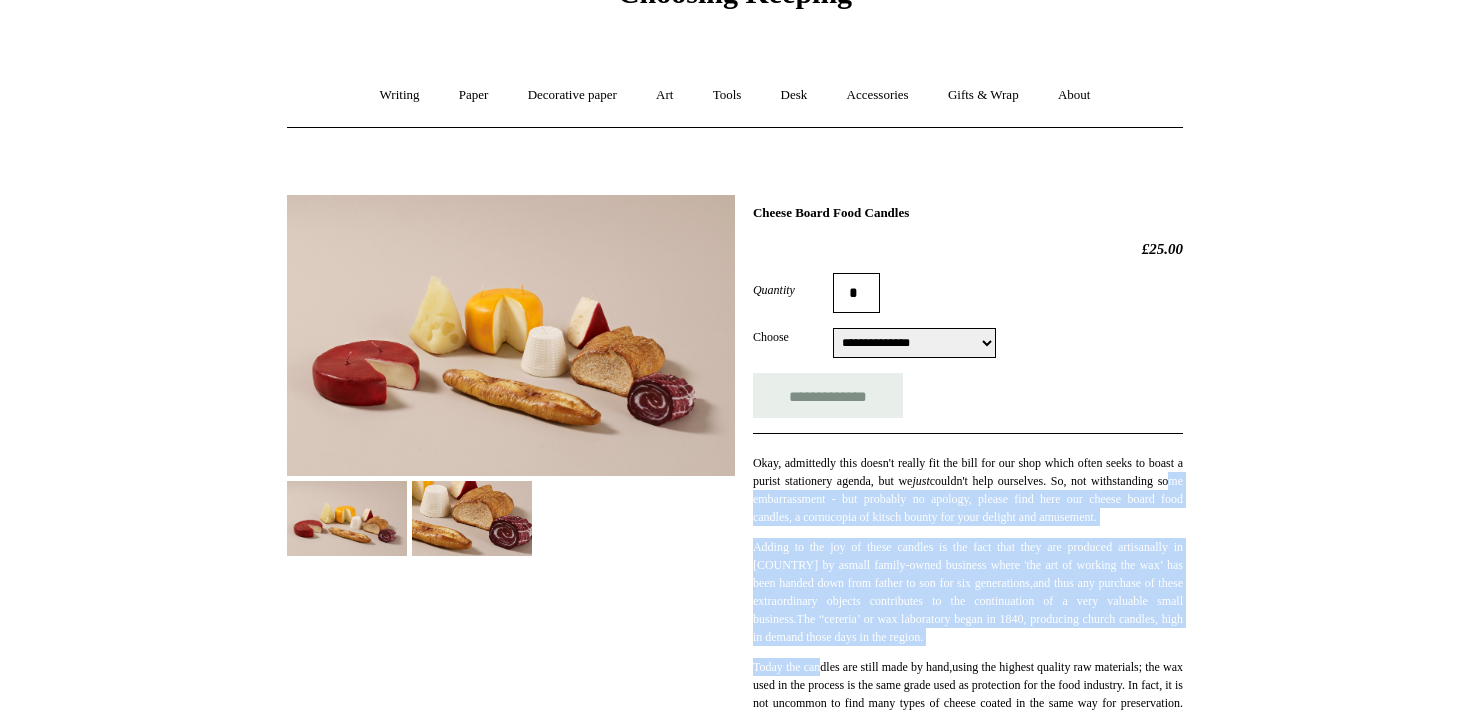 drag, startPoint x: 856, startPoint y: 505, endPoint x: 835, endPoint y: 680, distance: 176.2555 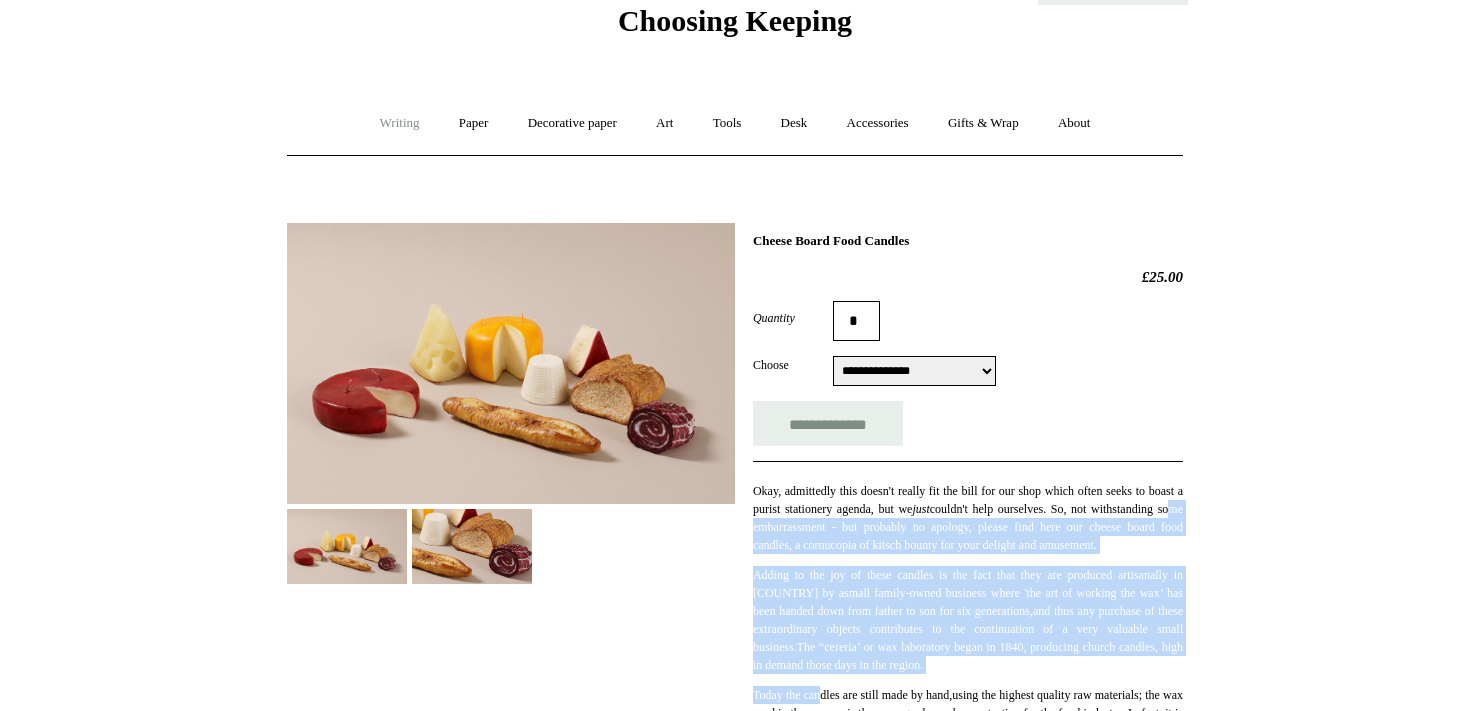 scroll, scrollTop: 15, scrollLeft: 0, axis: vertical 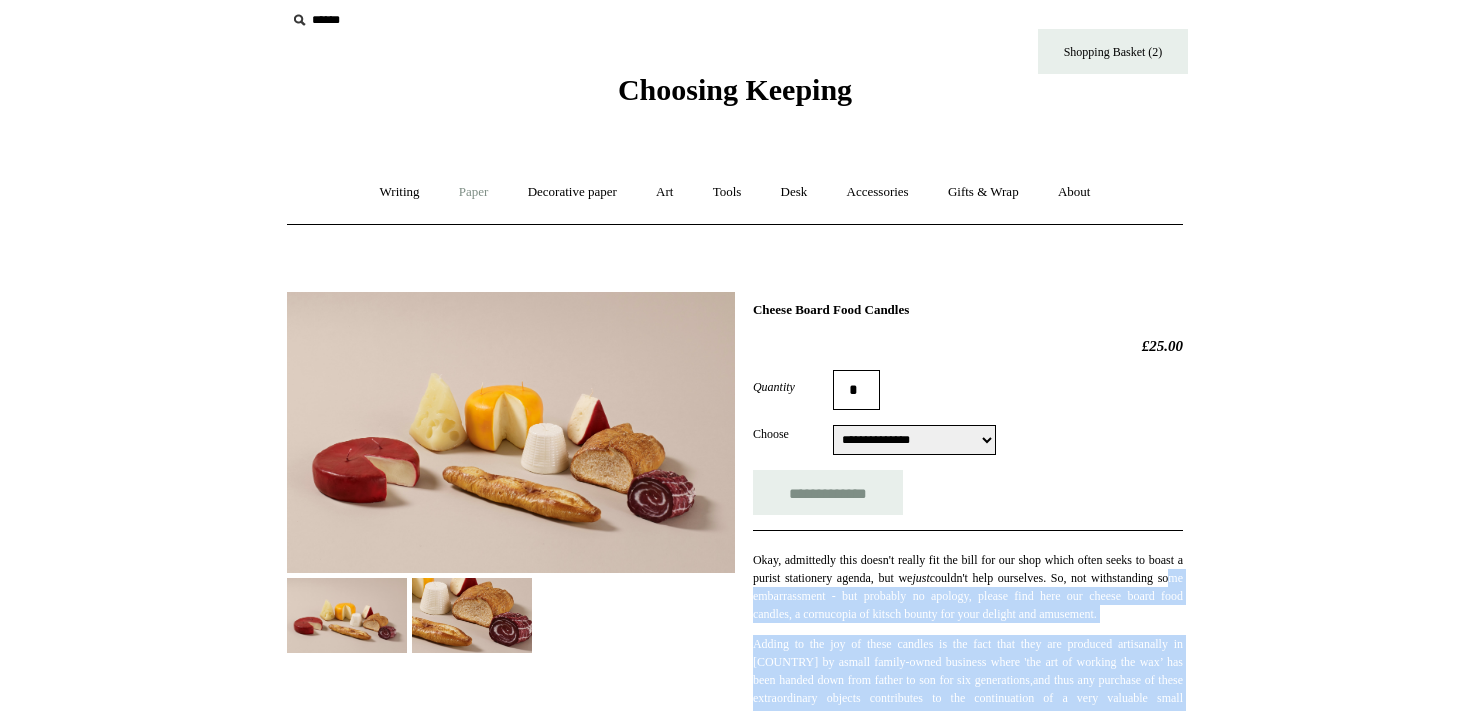 click on "Paper +" at bounding box center [474, 192] 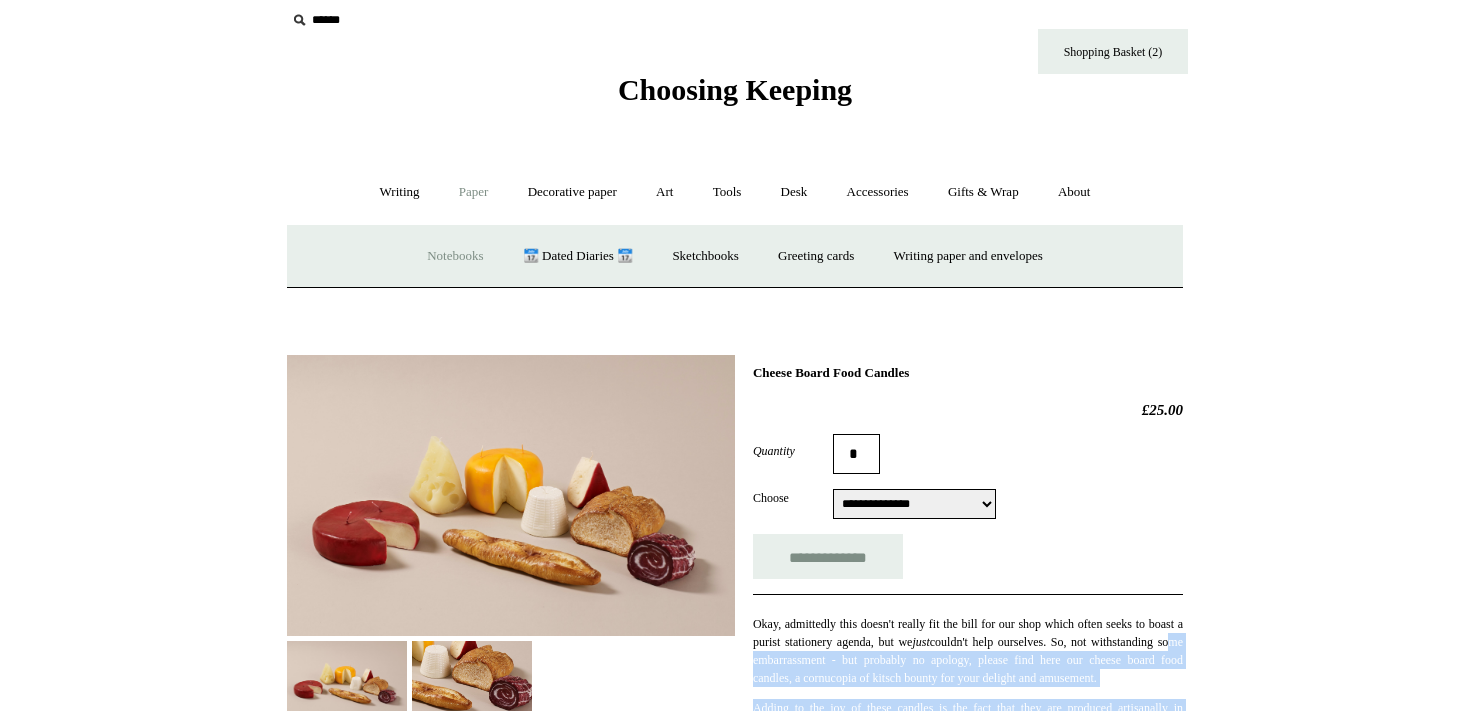 click on "Notebooks +" at bounding box center (455, 256) 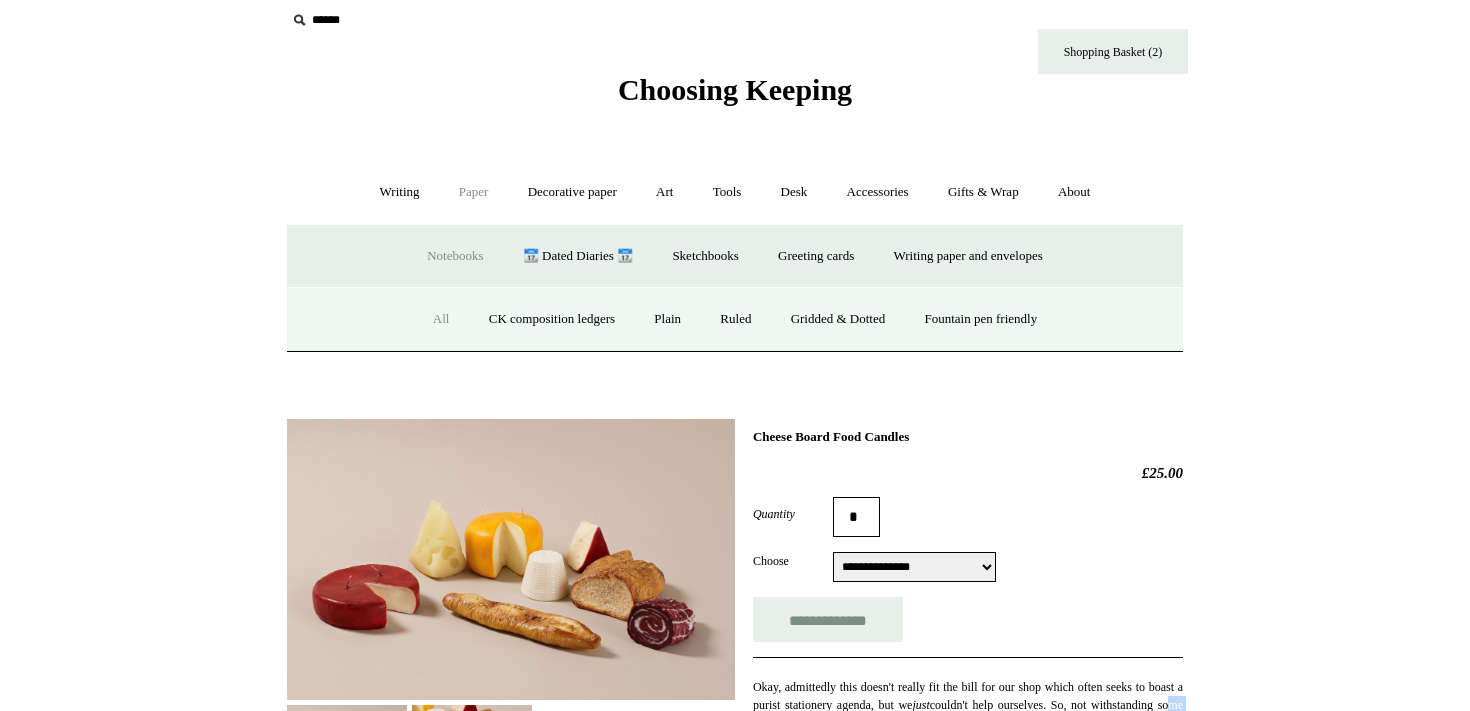 click on "All" at bounding box center [441, 319] 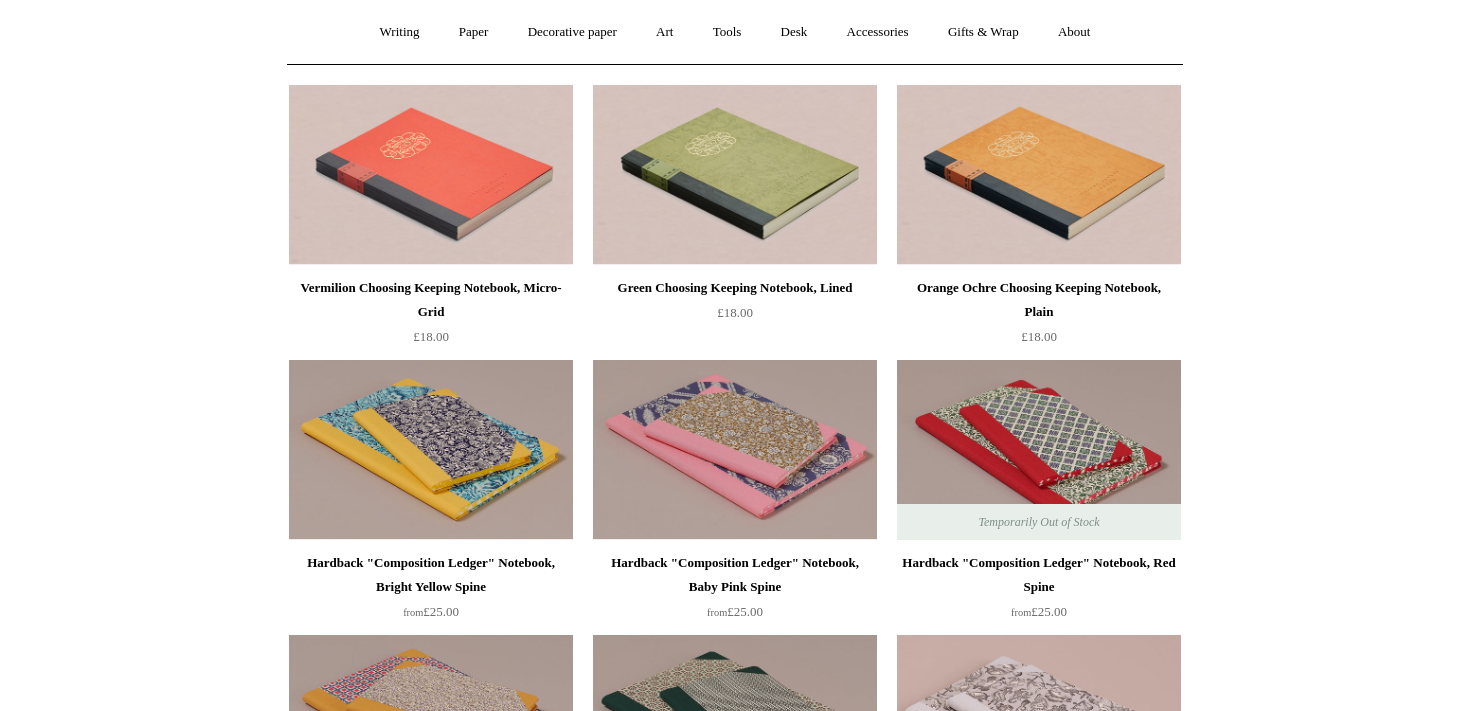 scroll, scrollTop: 75, scrollLeft: 0, axis: vertical 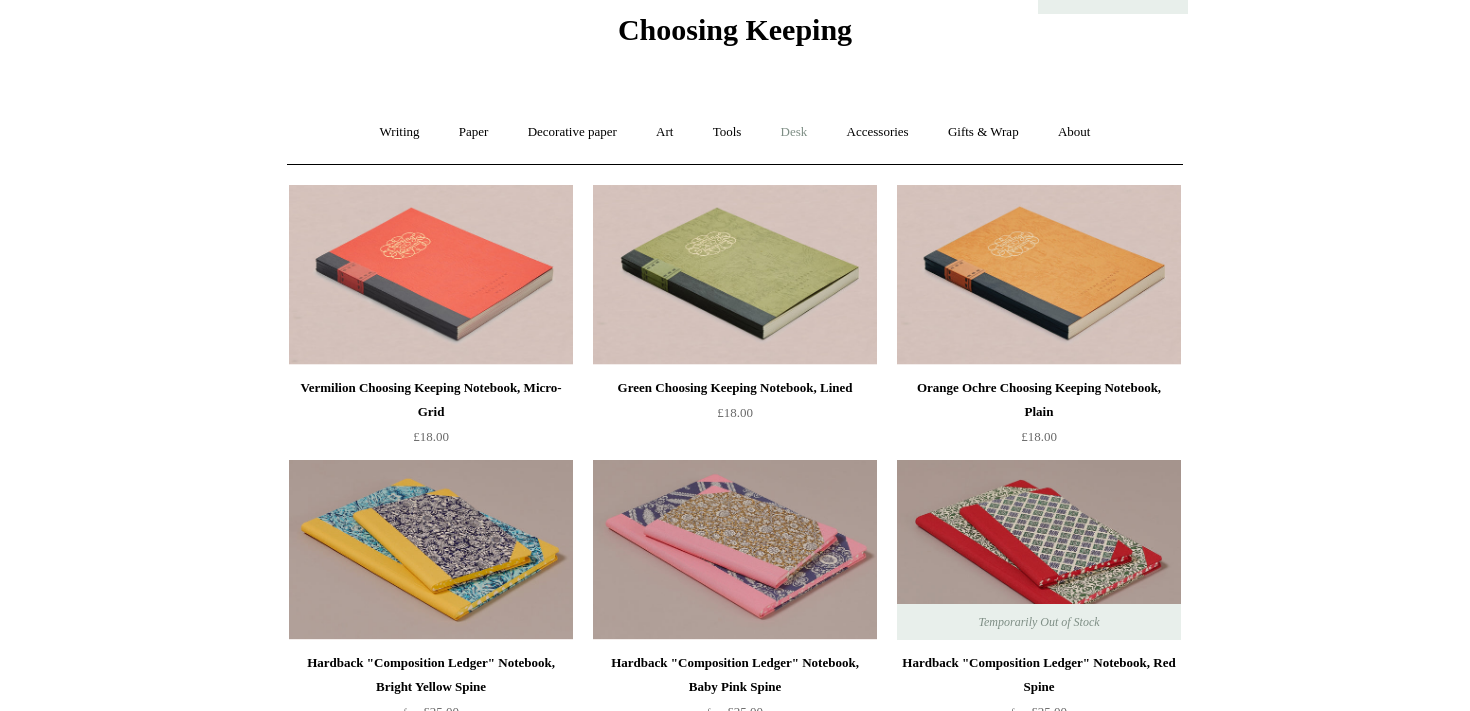 click on "Desk +" at bounding box center [794, 132] 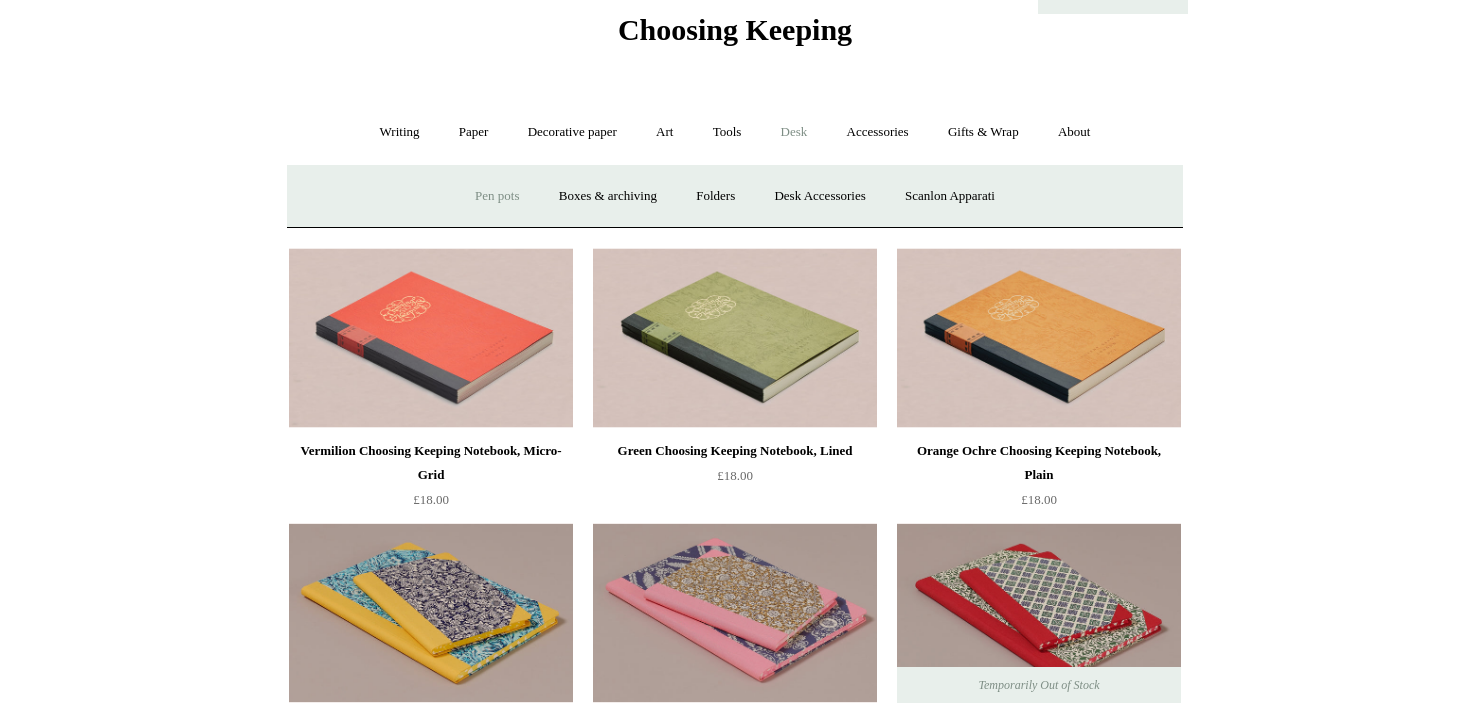 click on "Pen pots" at bounding box center [497, 196] 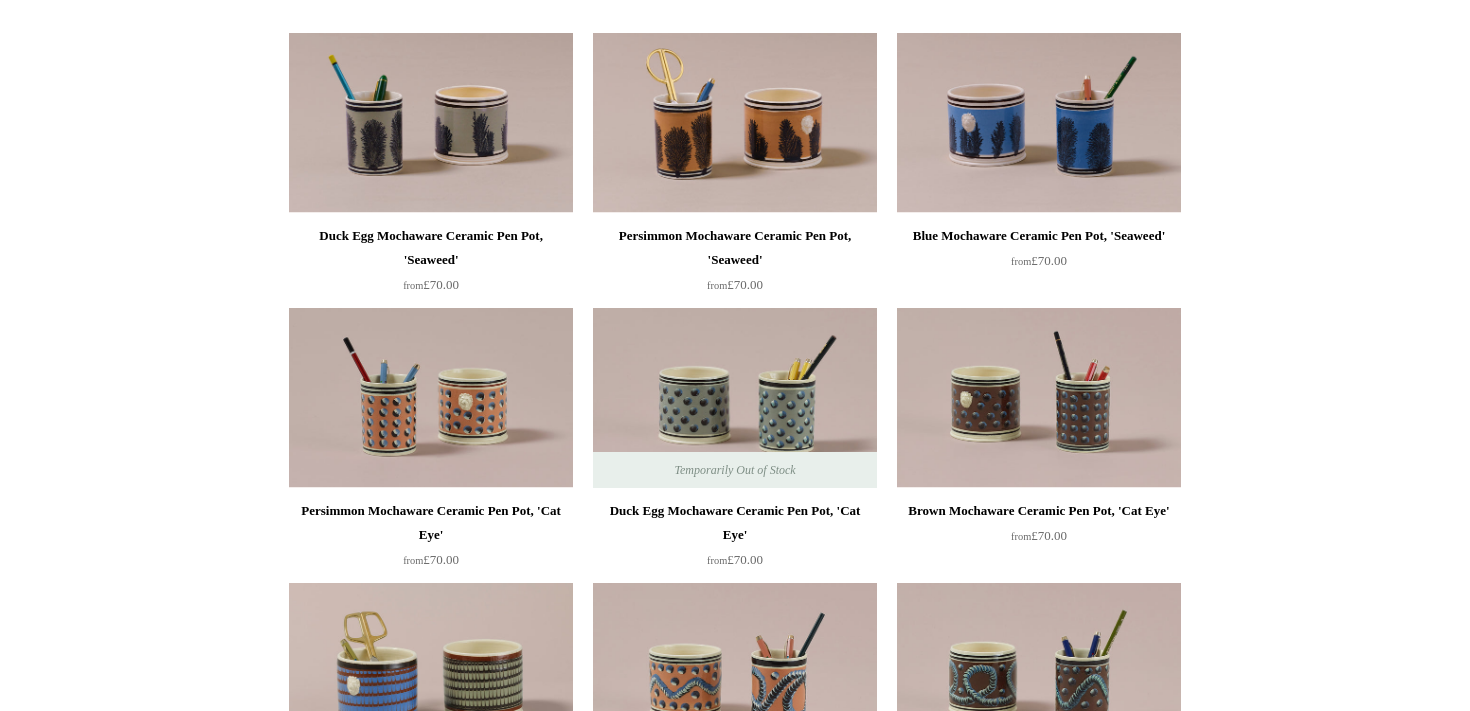 scroll, scrollTop: 835, scrollLeft: 0, axis: vertical 